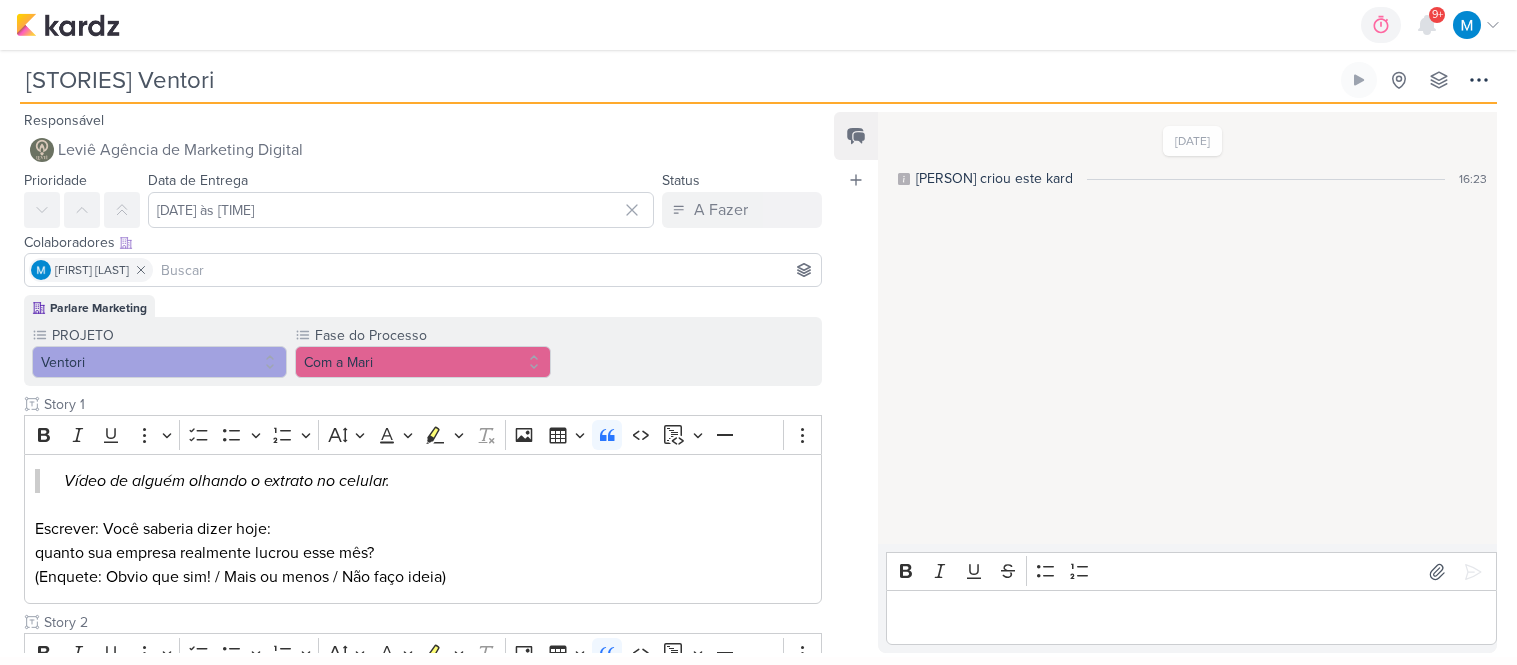 scroll, scrollTop: 0, scrollLeft: 0, axis: both 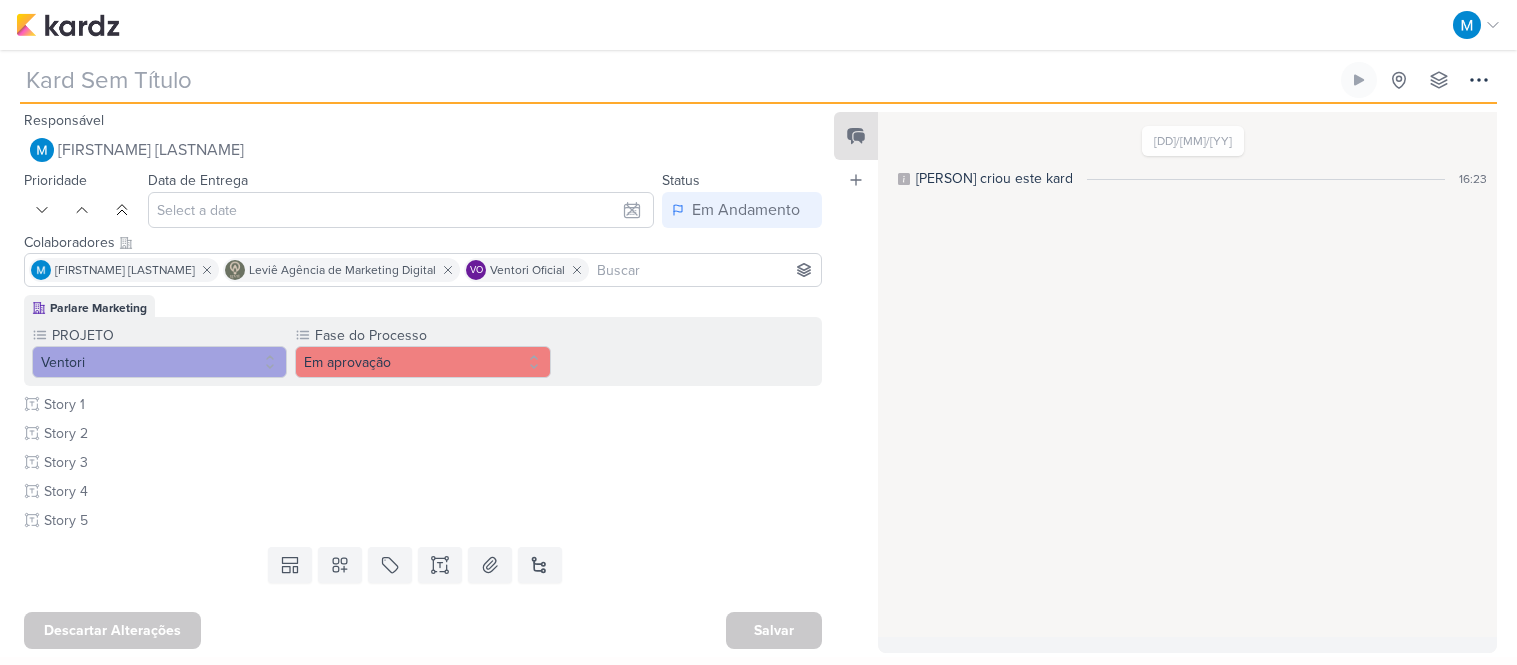 type on "[STORIES] Ventori" 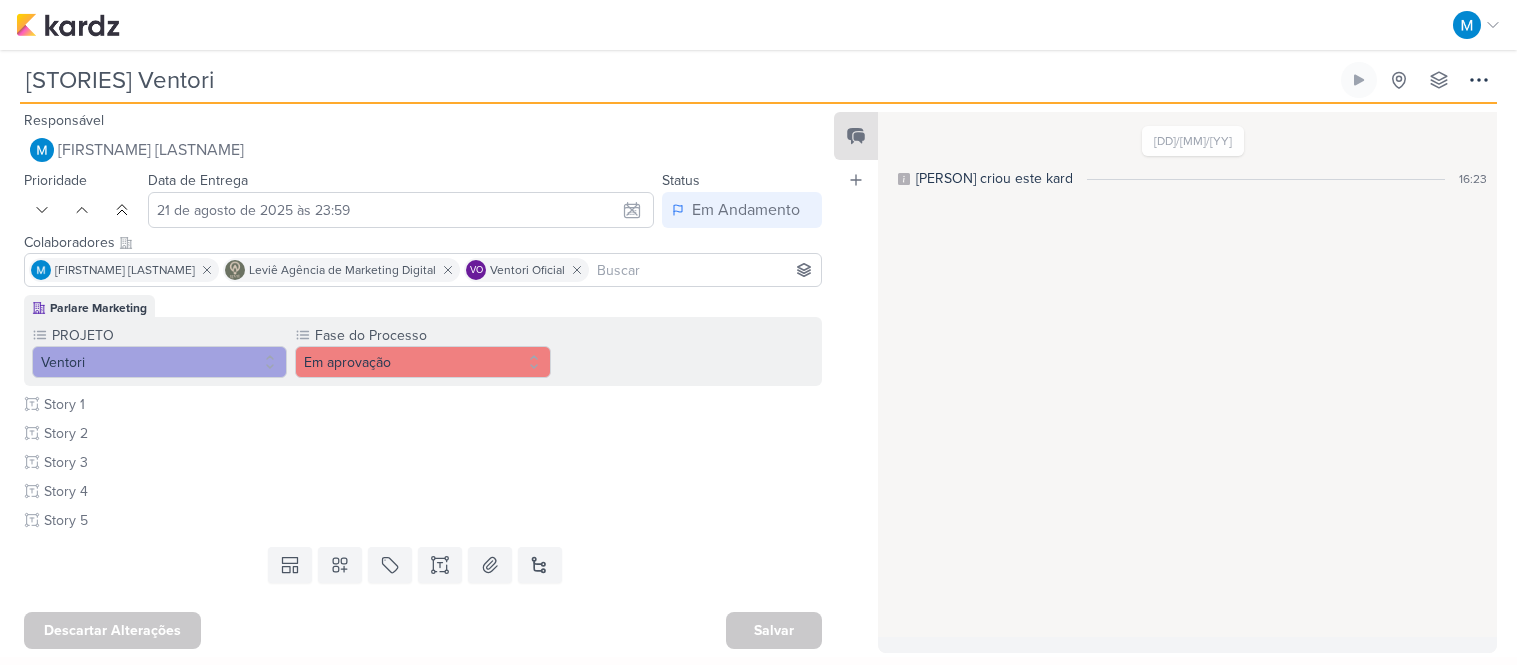 scroll, scrollTop: 0, scrollLeft: 0, axis: both 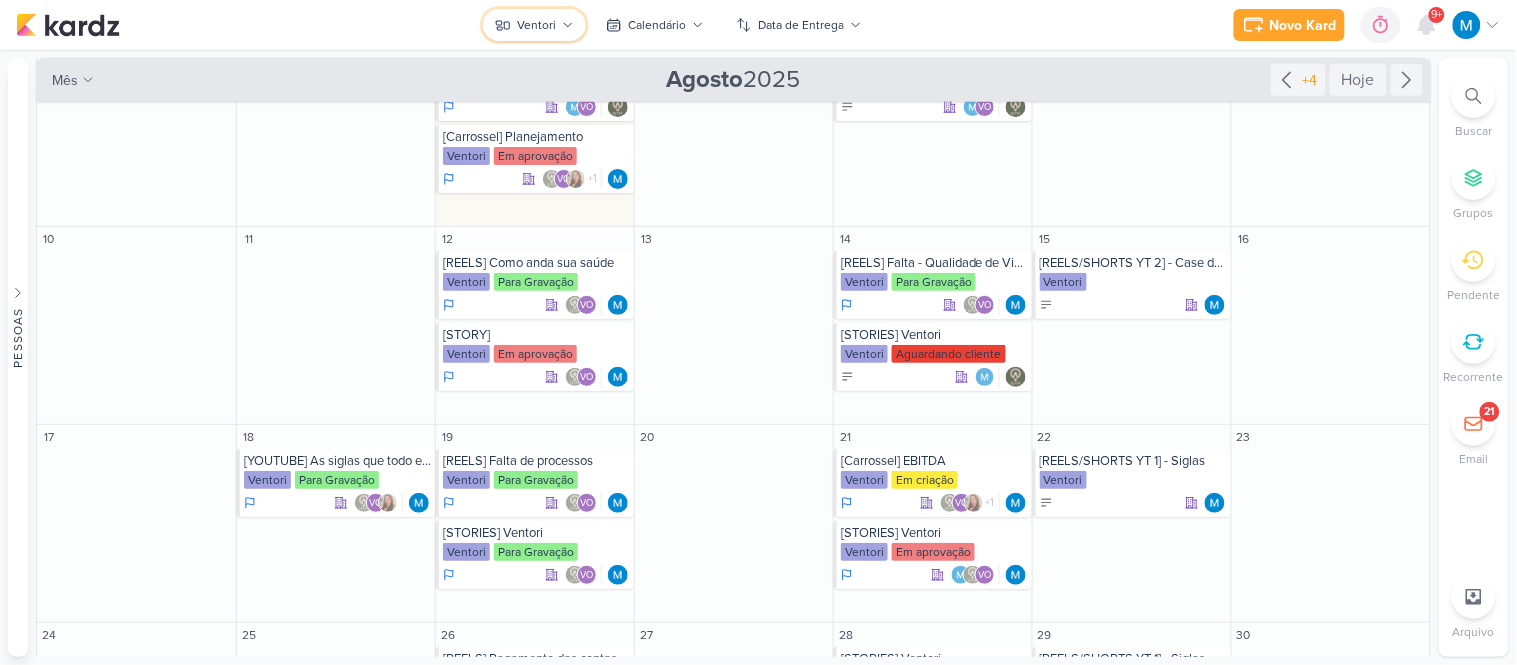 click 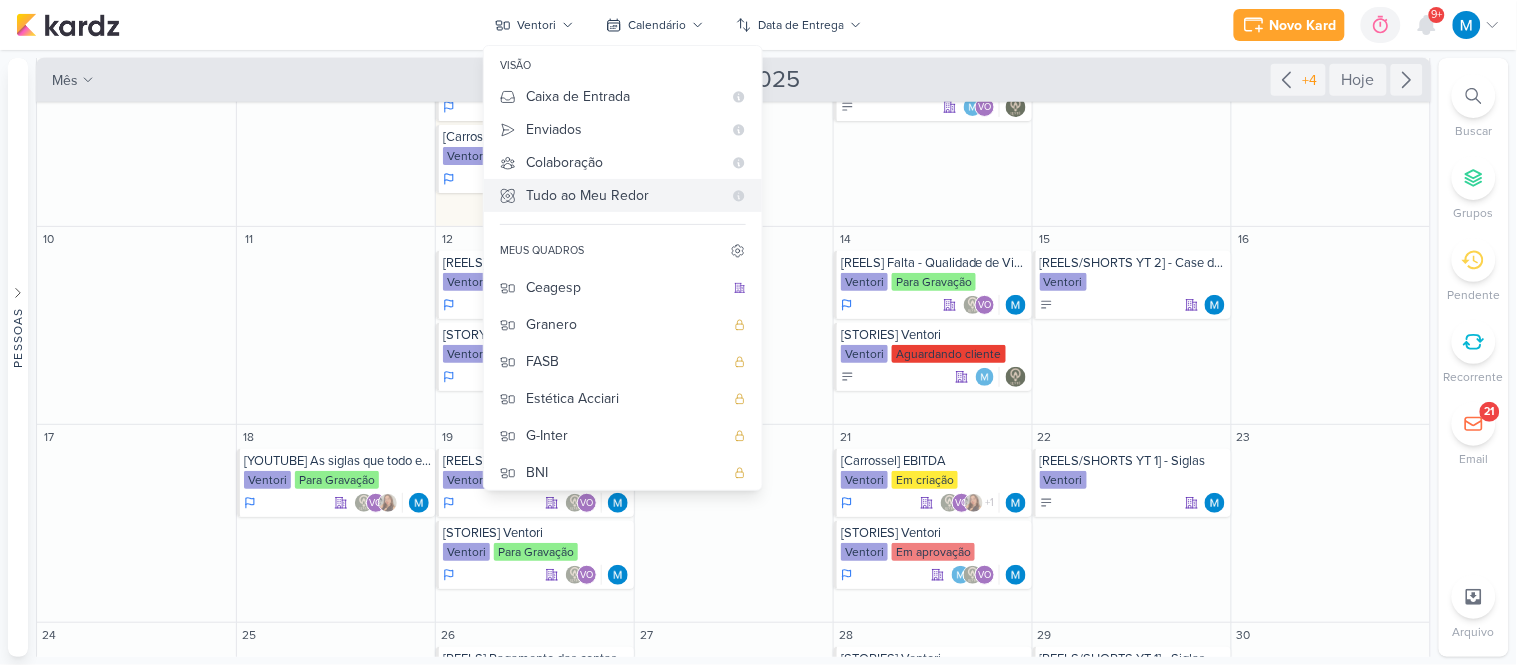 click on "Tudo ao Meu Redor" at bounding box center [624, 195] 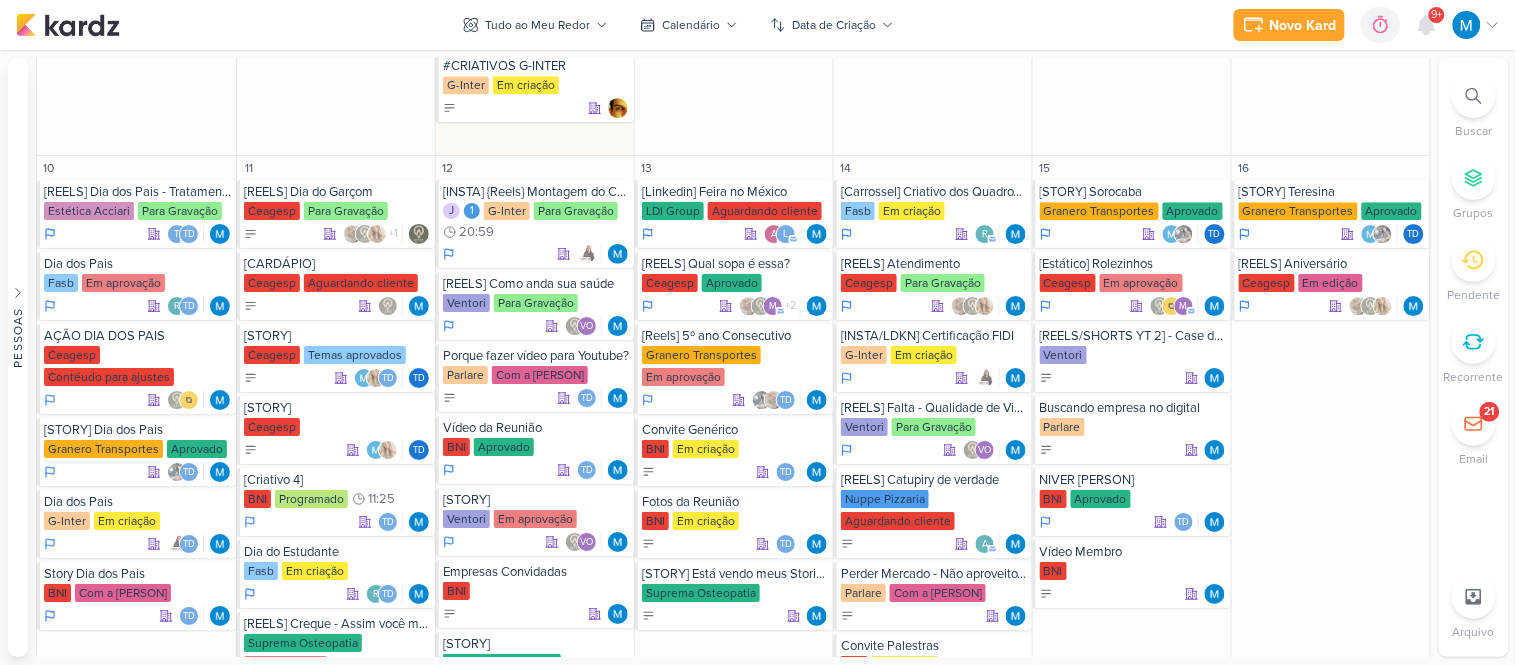 scroll, scrollTop: 1445, scrollLeft: 0, axis: vertical 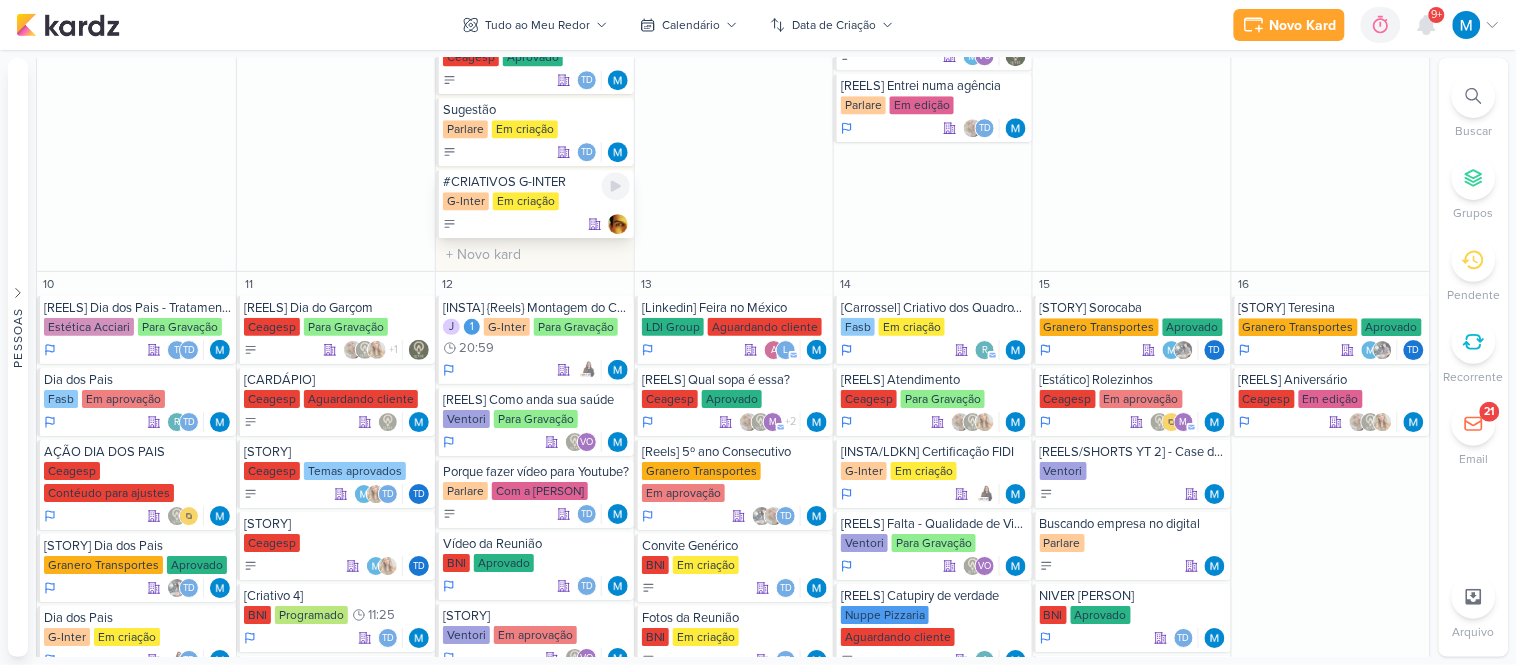click on "#CRIATIVOS G-INTER" at bounding box center [536, 182] 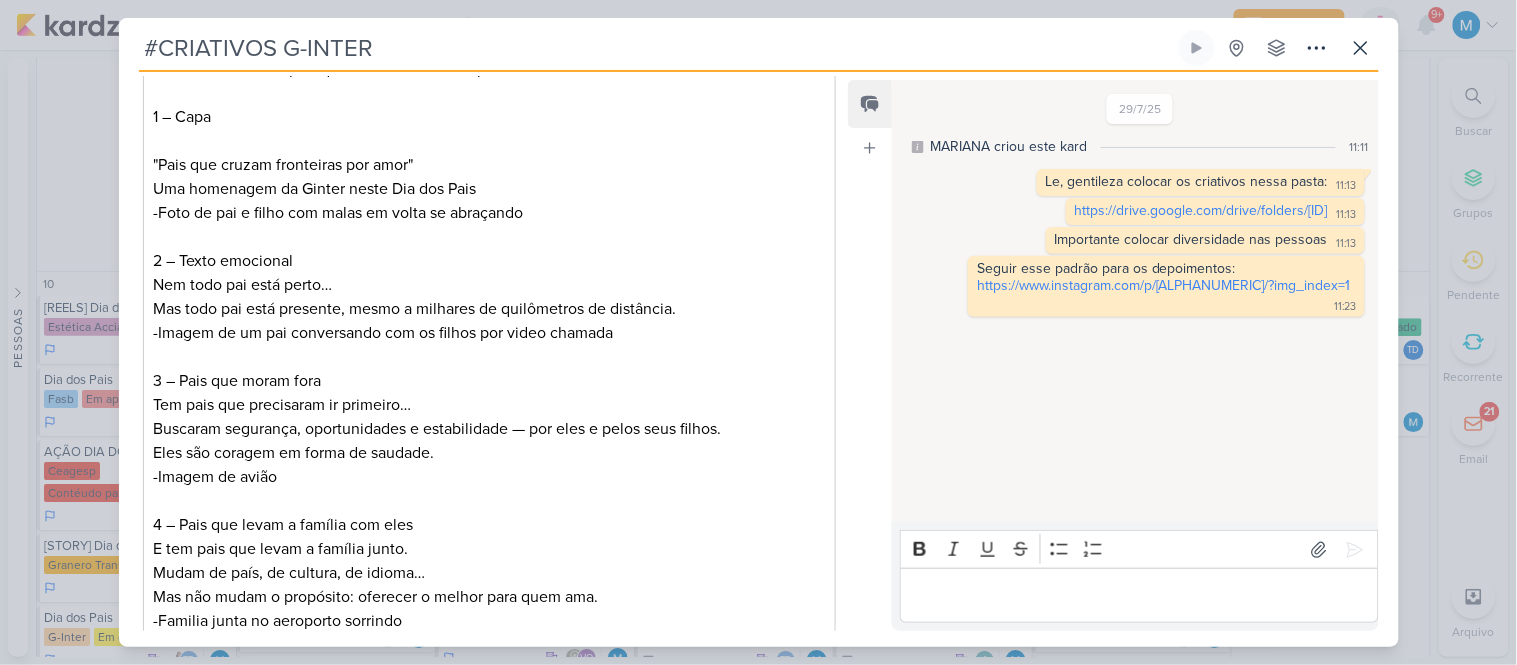 scroll, scrollTop: 0, scrollLeft: 0, axis: both 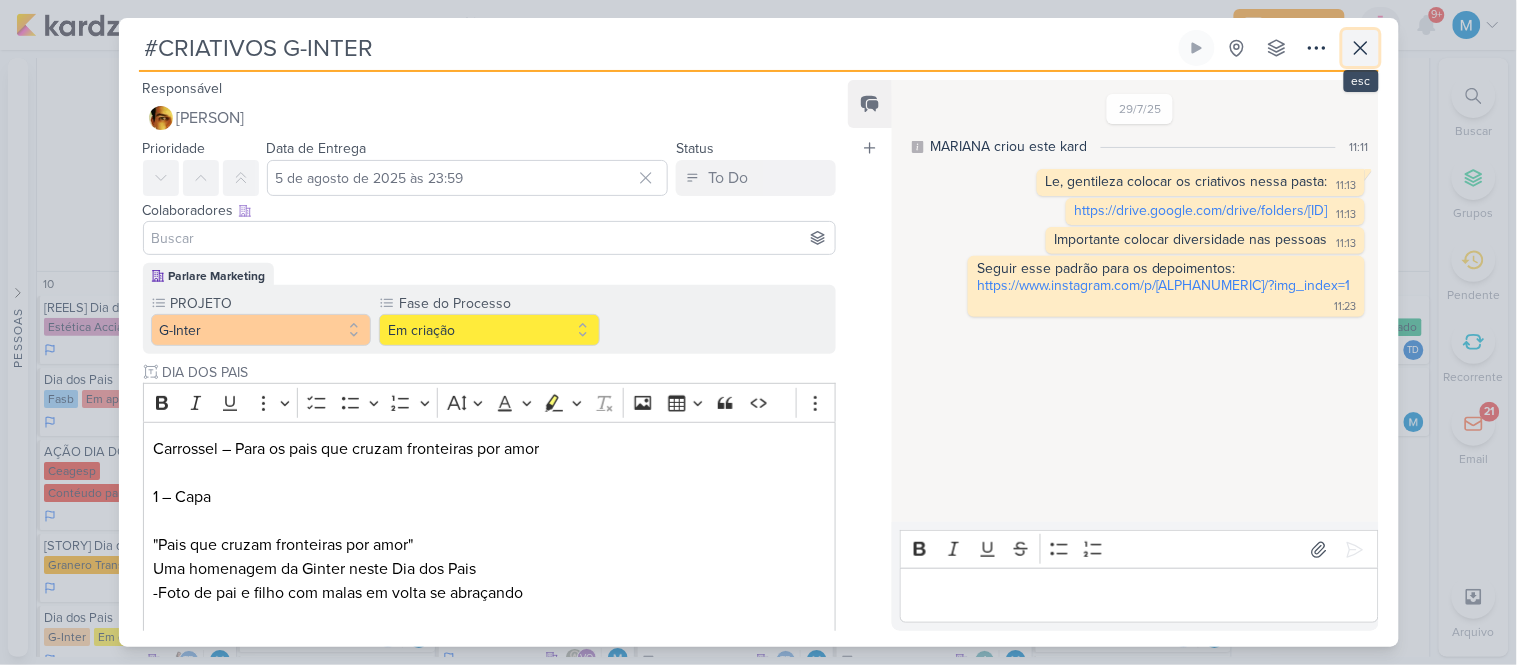 click 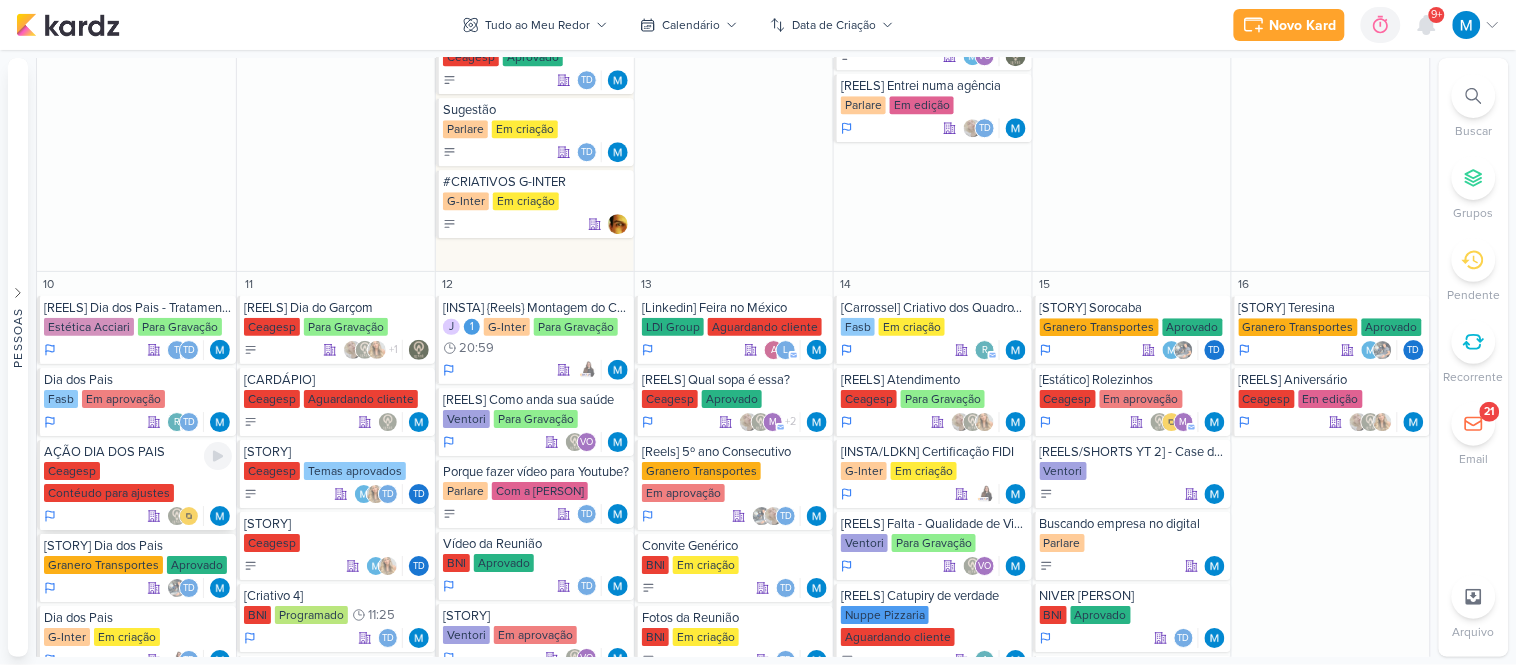 scroll, scrollTop: 1556, scrollLeft: 0, axis: vertical 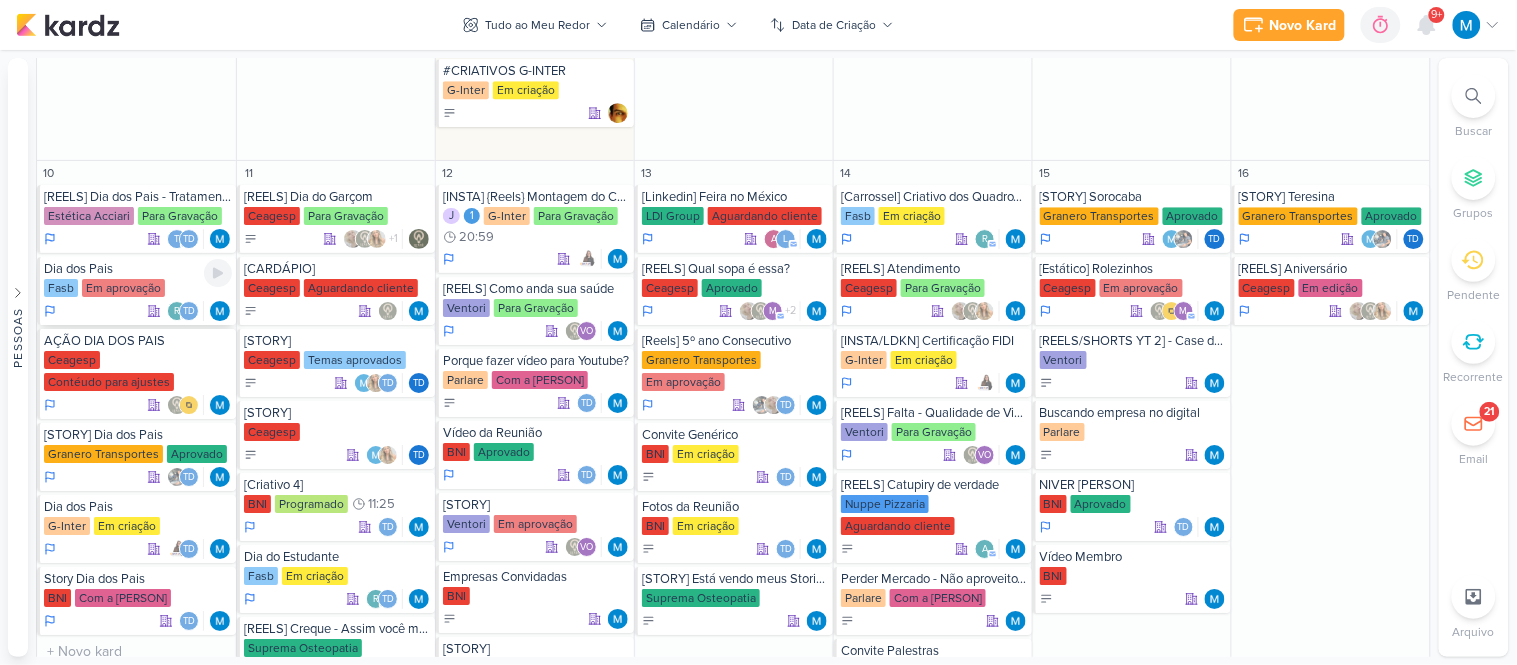 click on "Dia dos Pais" at bounding box center (138, 269) 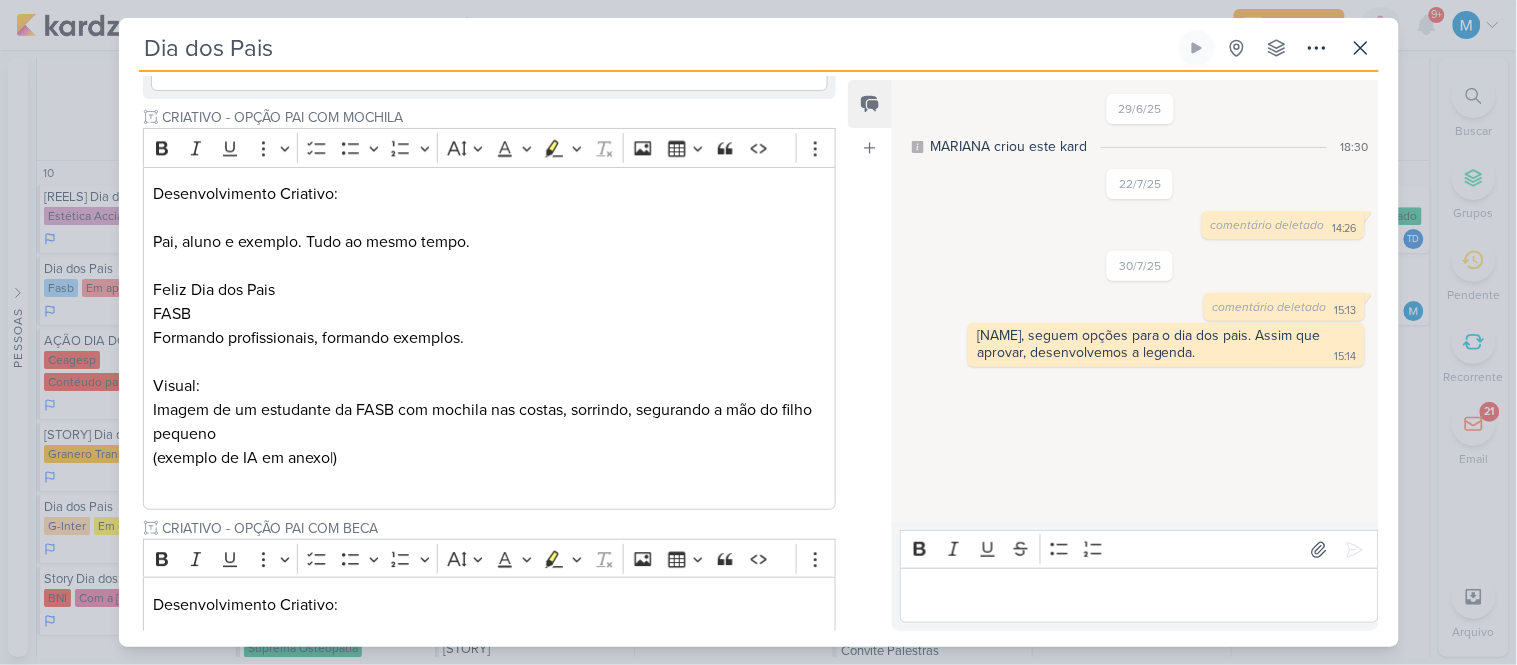 scroll, scrollTop: 1644, scrollLeft: 0, axis: vertical 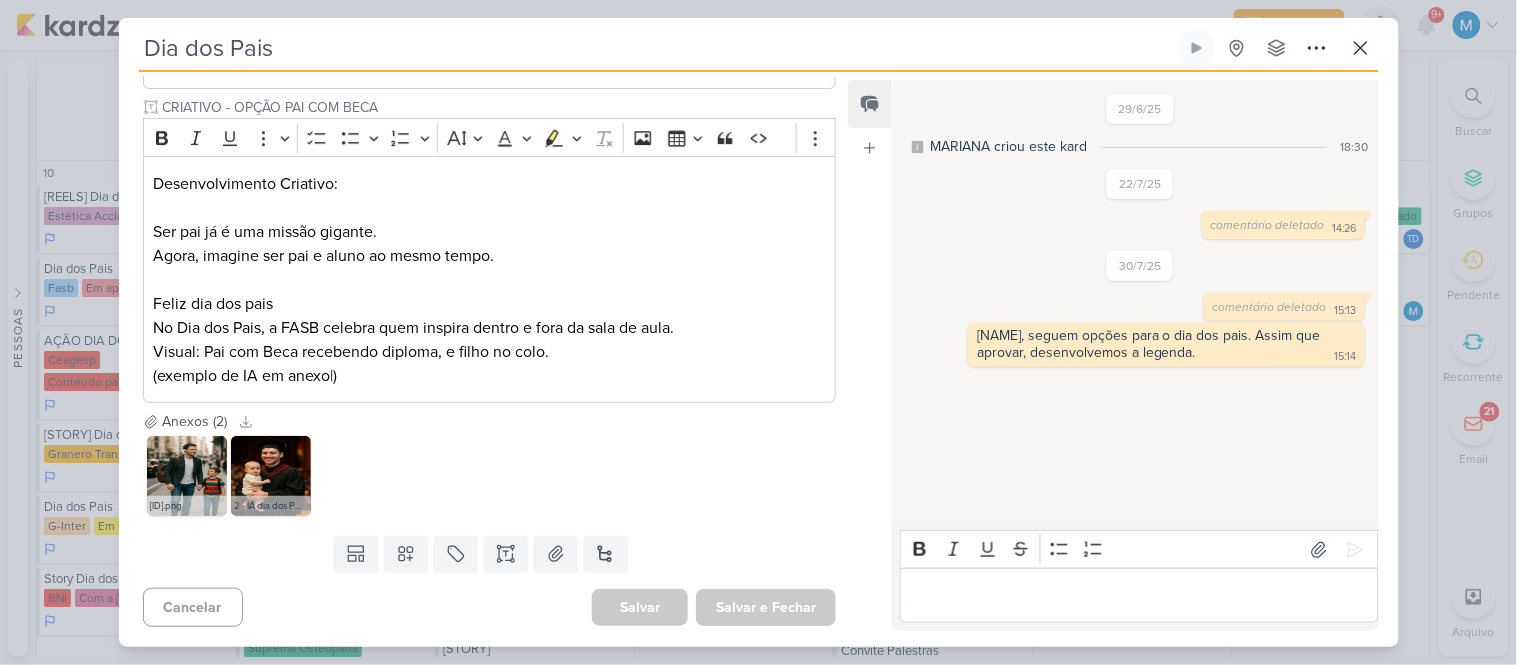 click on "Dia dos Pais
Criado por mim
nenhum grupo disponível" at bounding box center (759, 338) 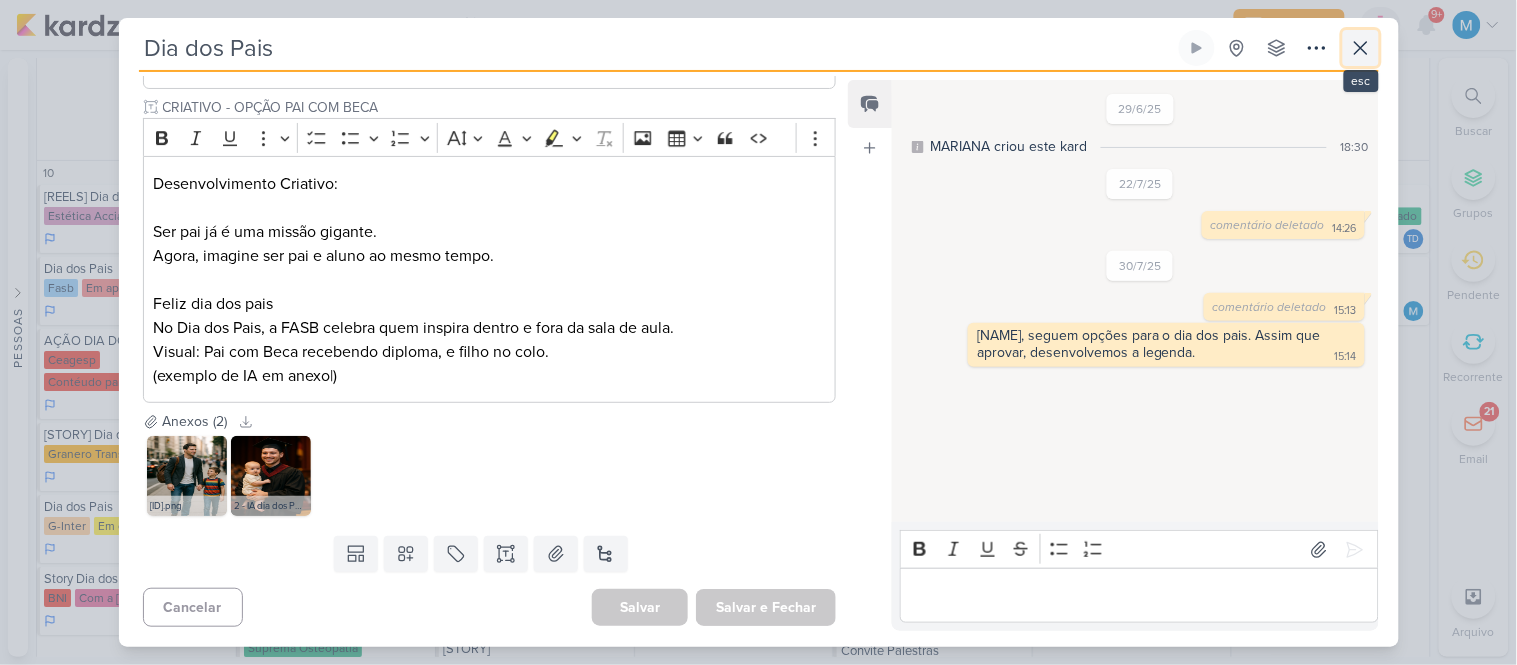 click at bounding box center [1361, 48] 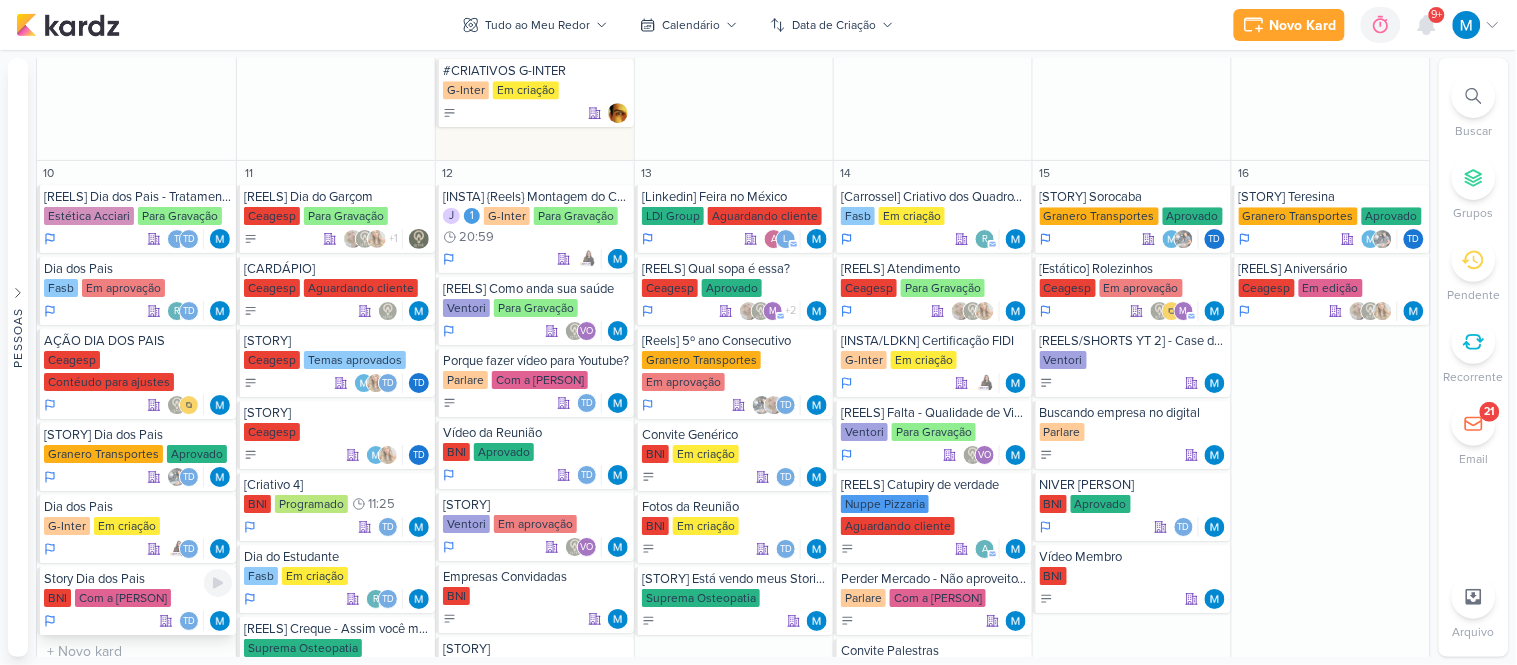click on "Story Dia dos Pais" at bounding box center (138, 579) 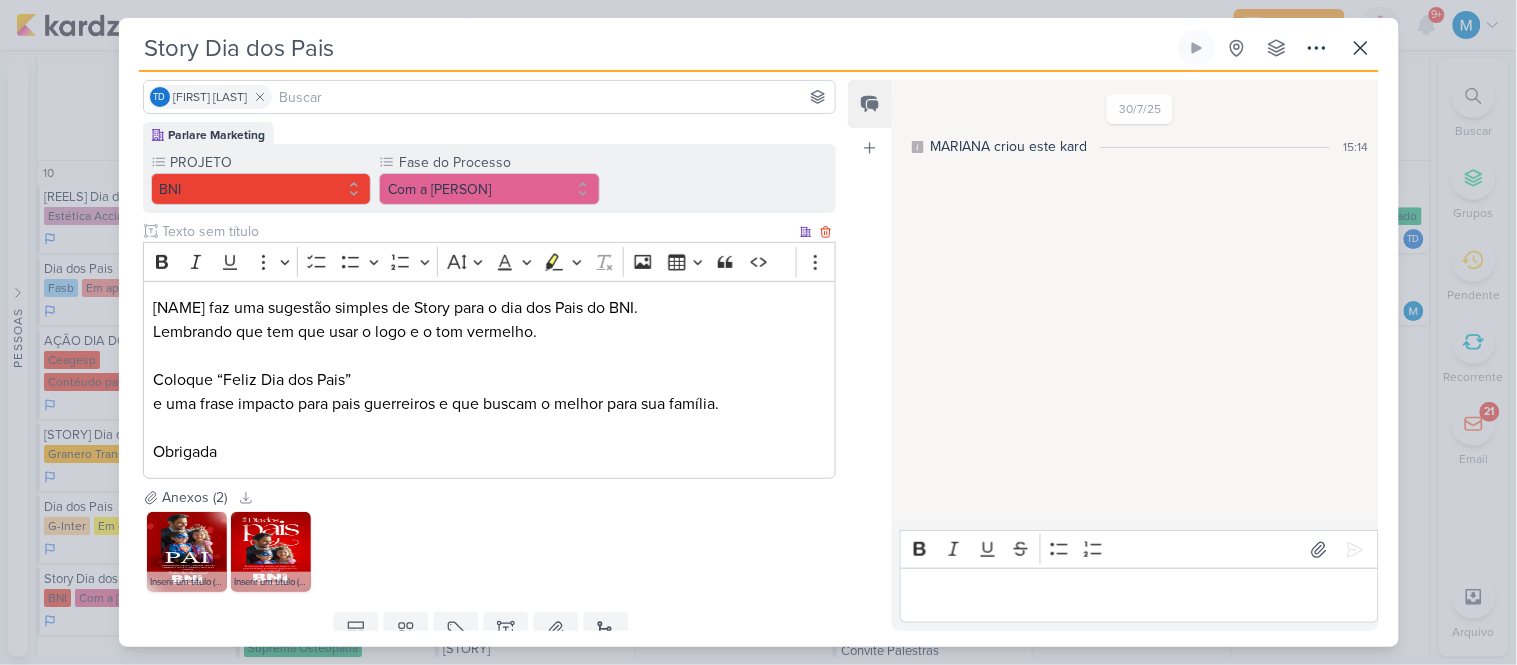 scroll, scrollTop: 217, scrollLeft: 0, axis: vertical 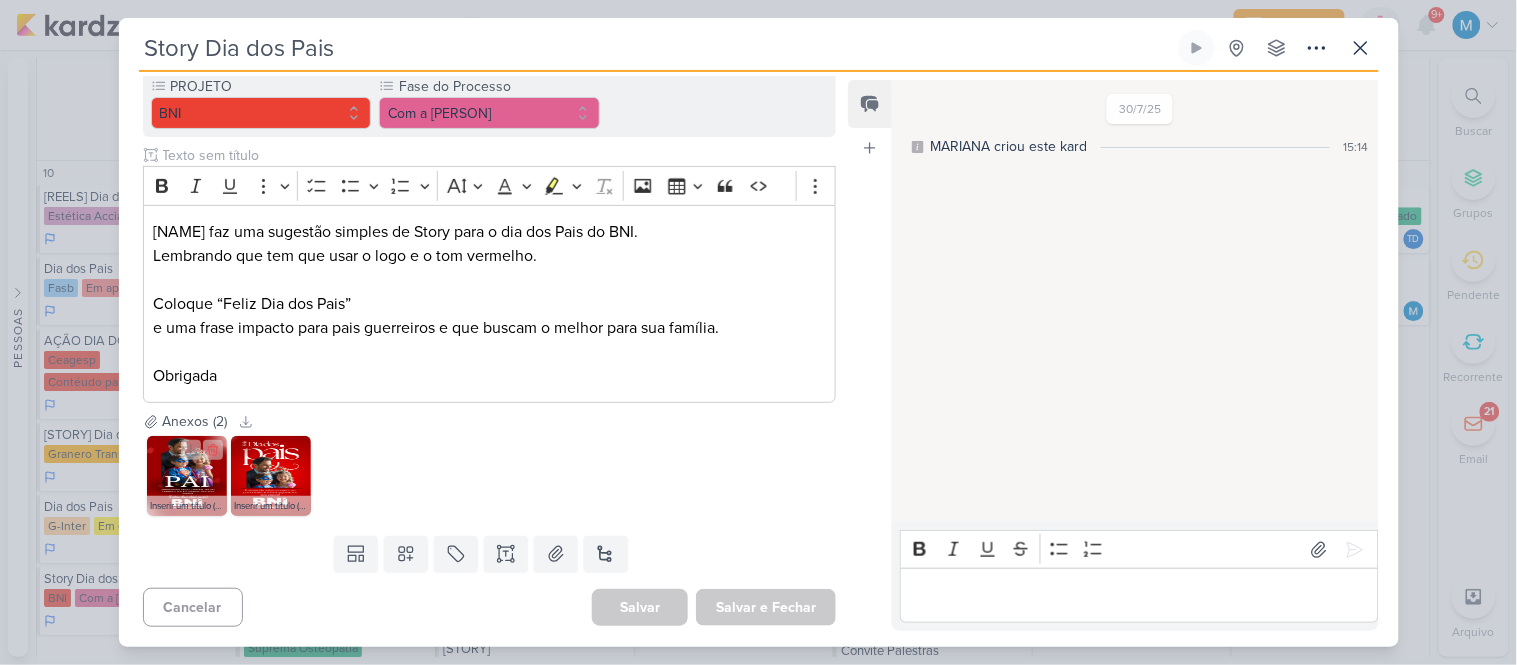 click at bounding box center (187, 476) 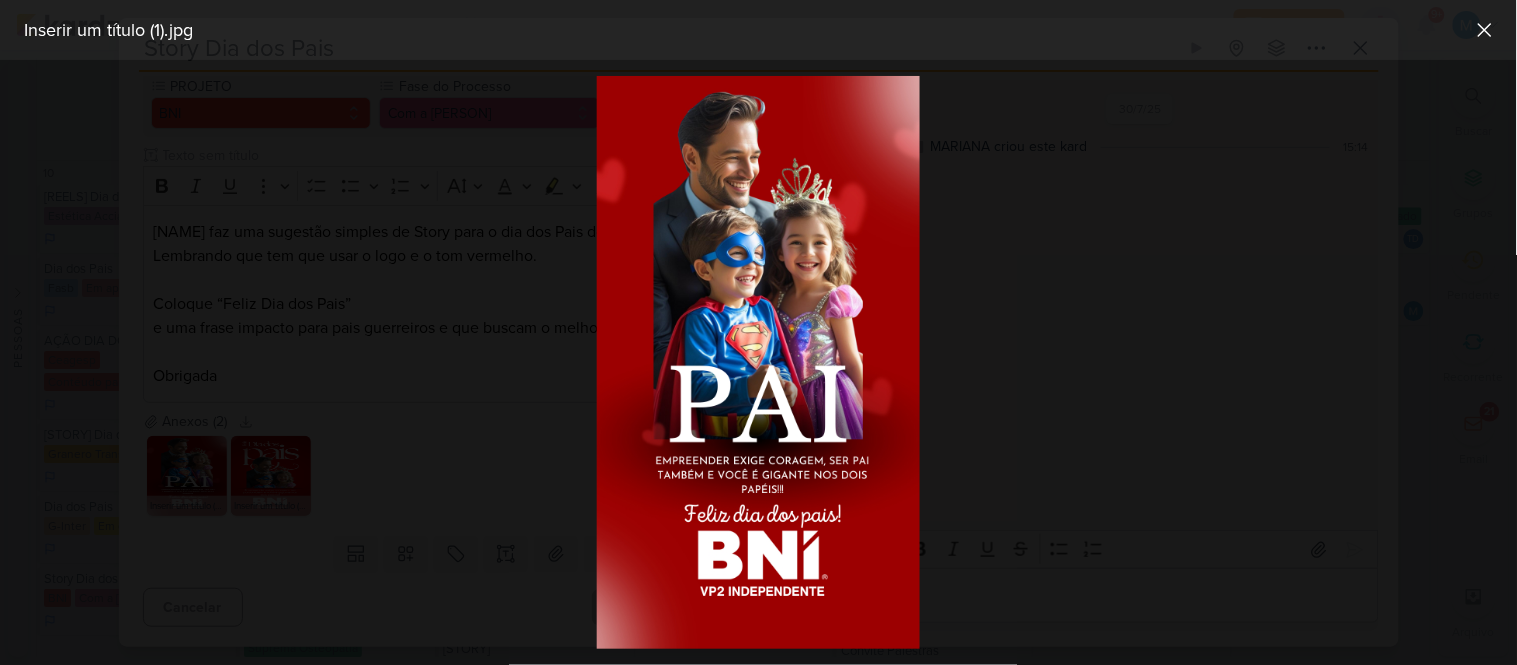 click at bounding box center [758, 362] 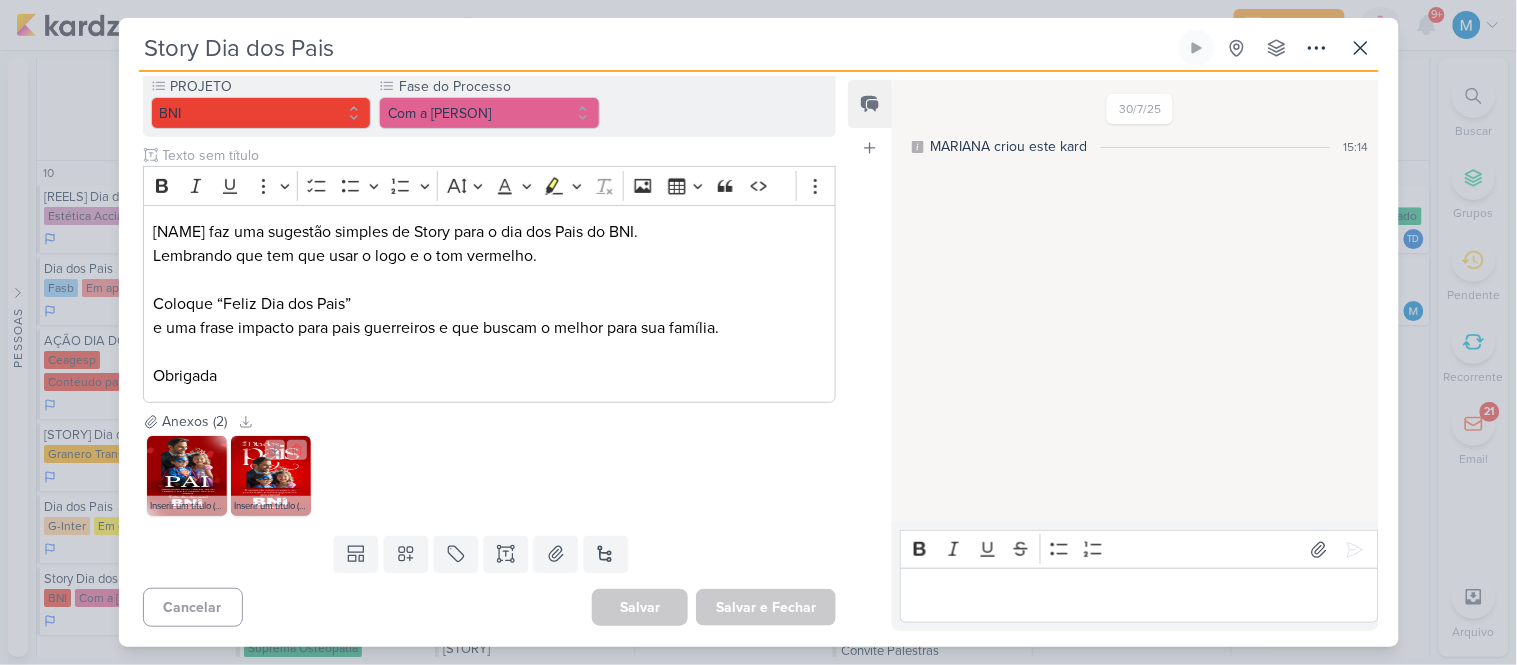 click at bounding box center [271, 476] 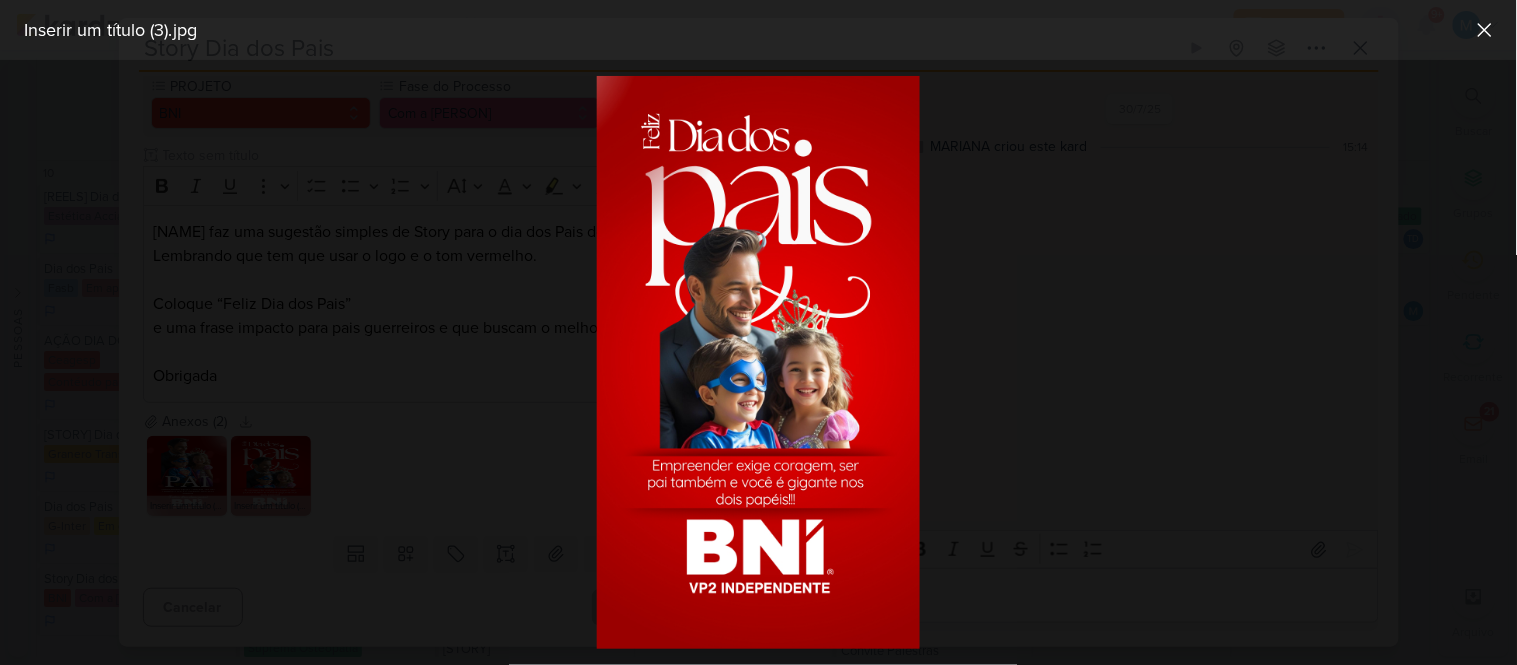 click at bounding box center (758, 362) 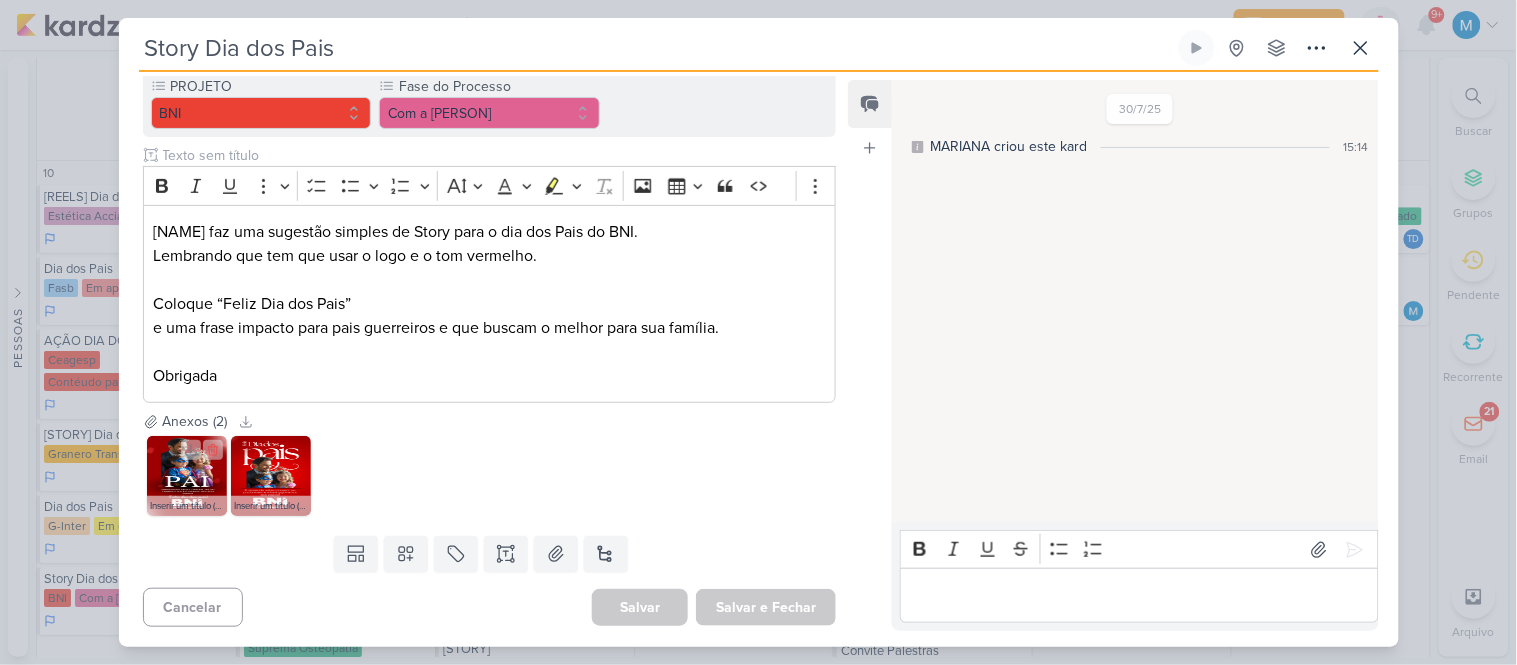 click at bounding box center [187, 476] 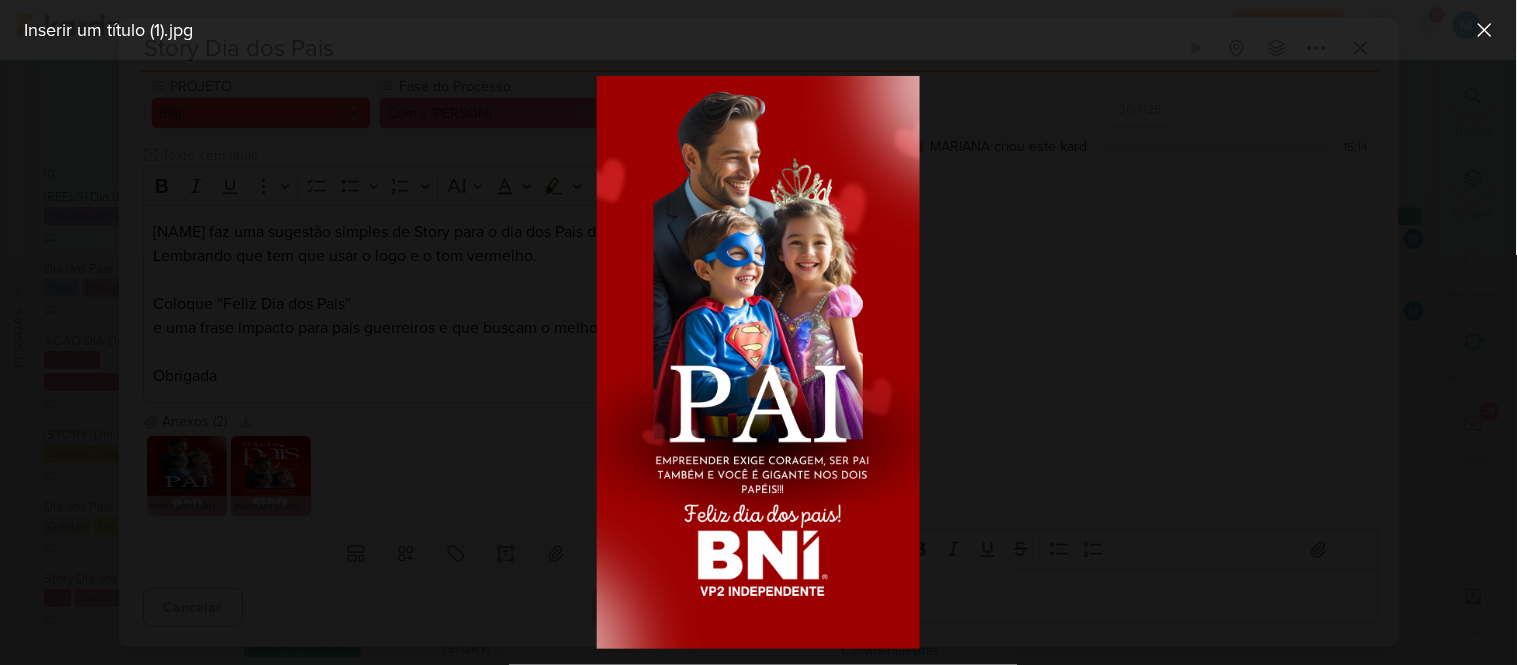 click at bounding box center (758, 362) 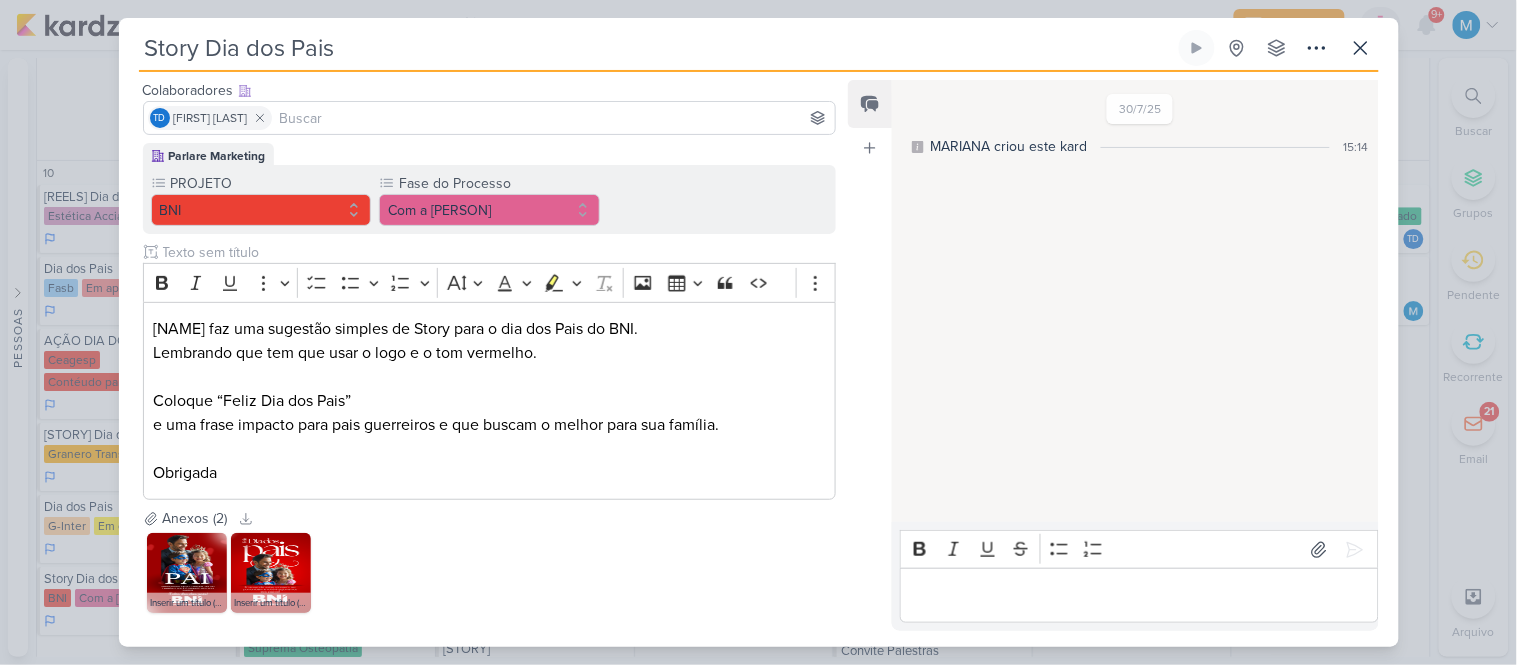 scroll, scrollTop: 106, scrollLeft: 0, axis: vertical 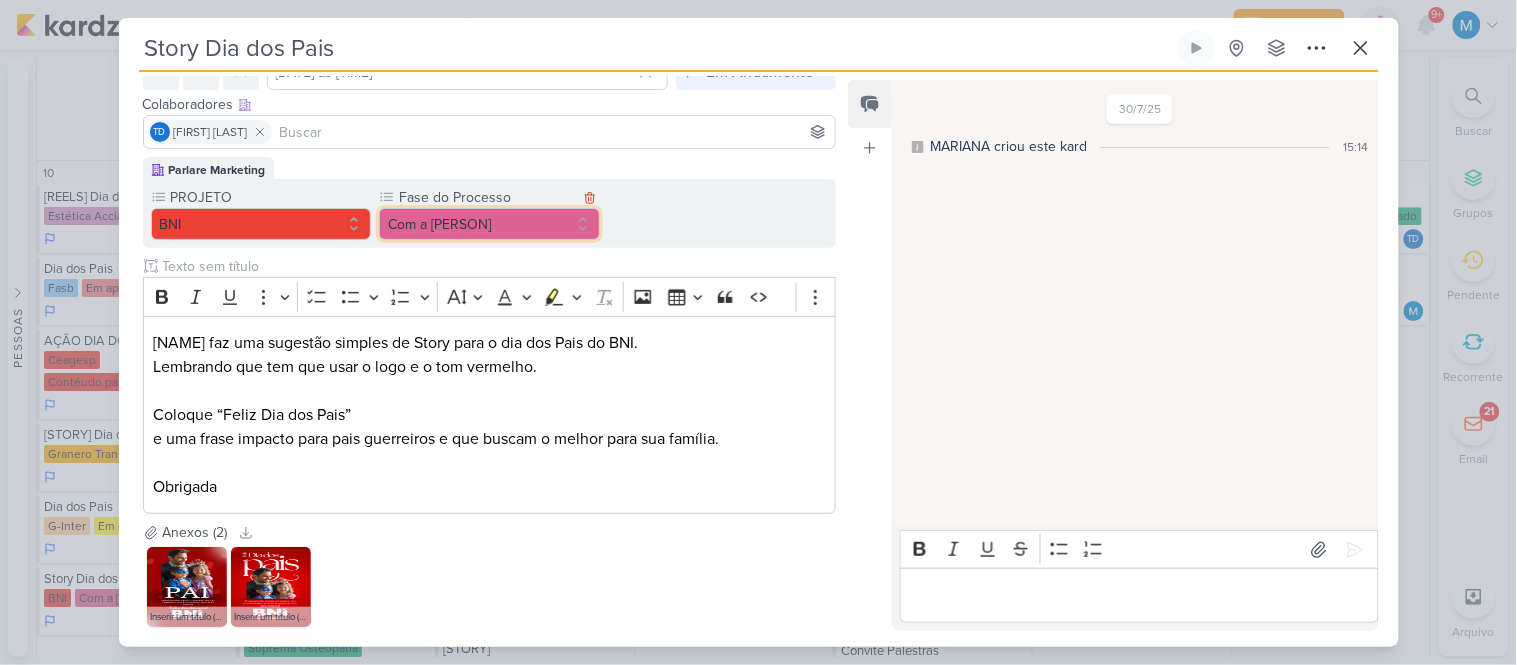 click on "Com a [NAME]" at bounding box center (489, 224) 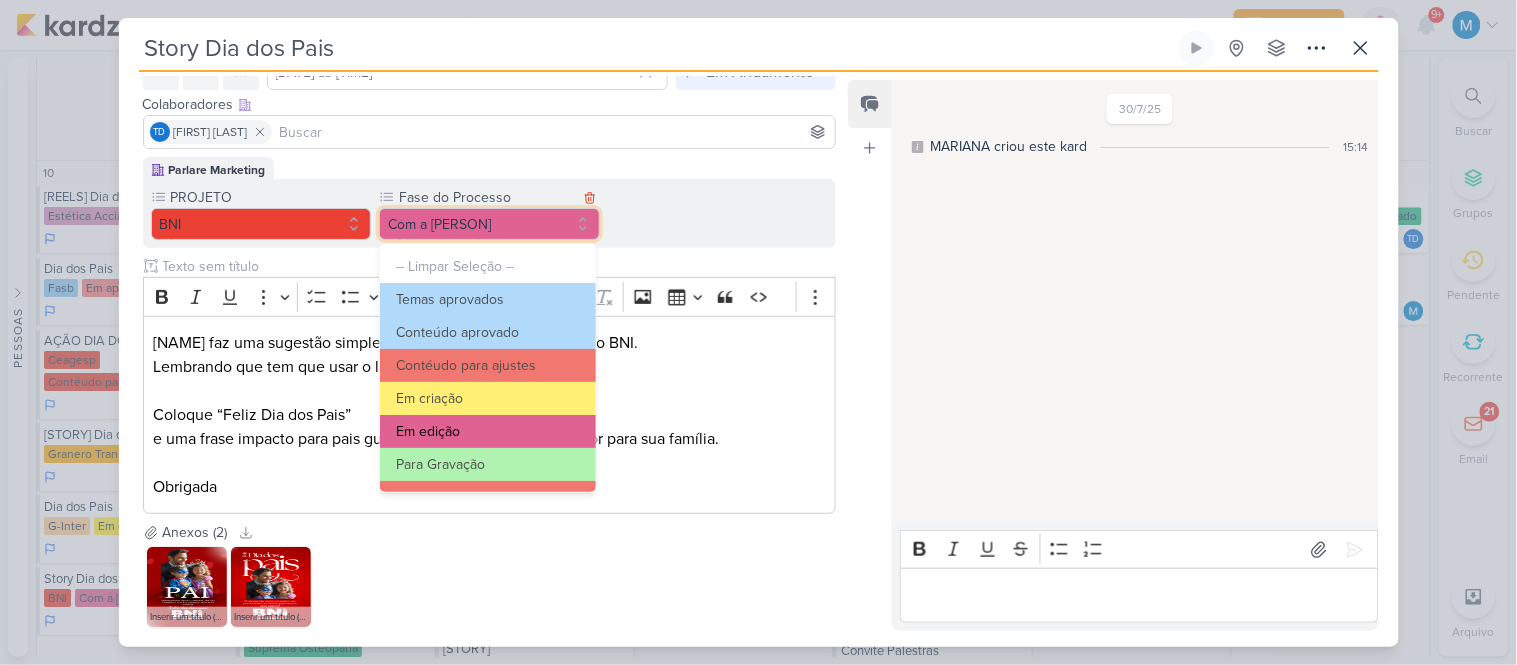 scroll, scrollTop: 111, scrollLeft: 0, axis: vertical 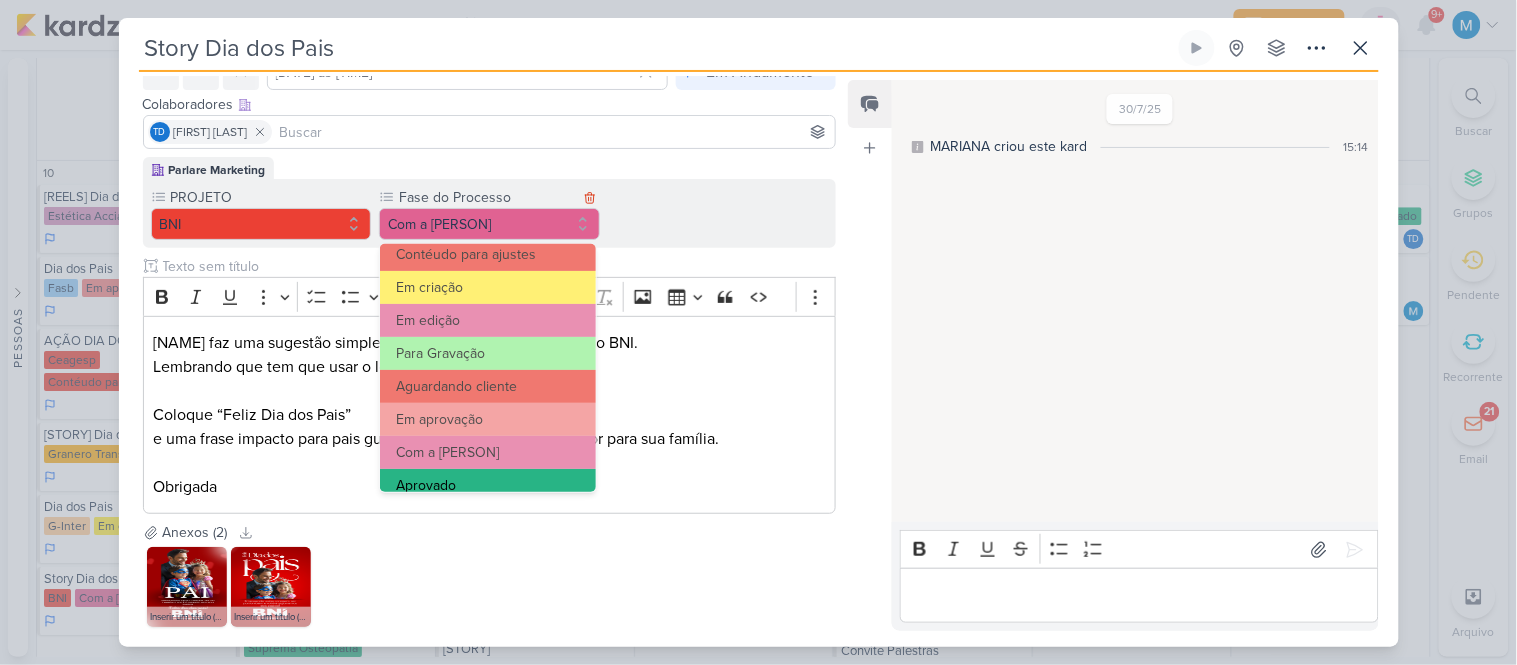 click on "Aprovado" at bounding box center [488, 485] 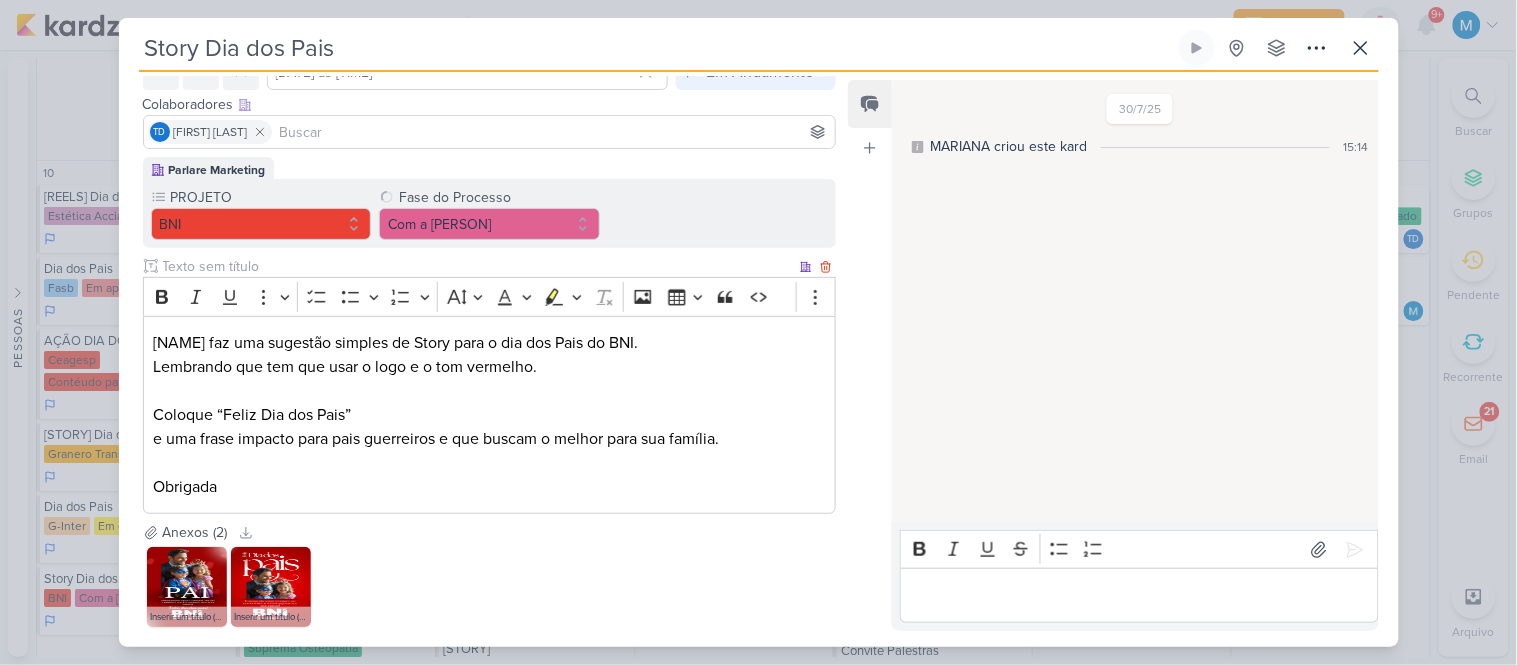 scroll, scrollTop: 217, scrollLeft: 0, axis: vertical 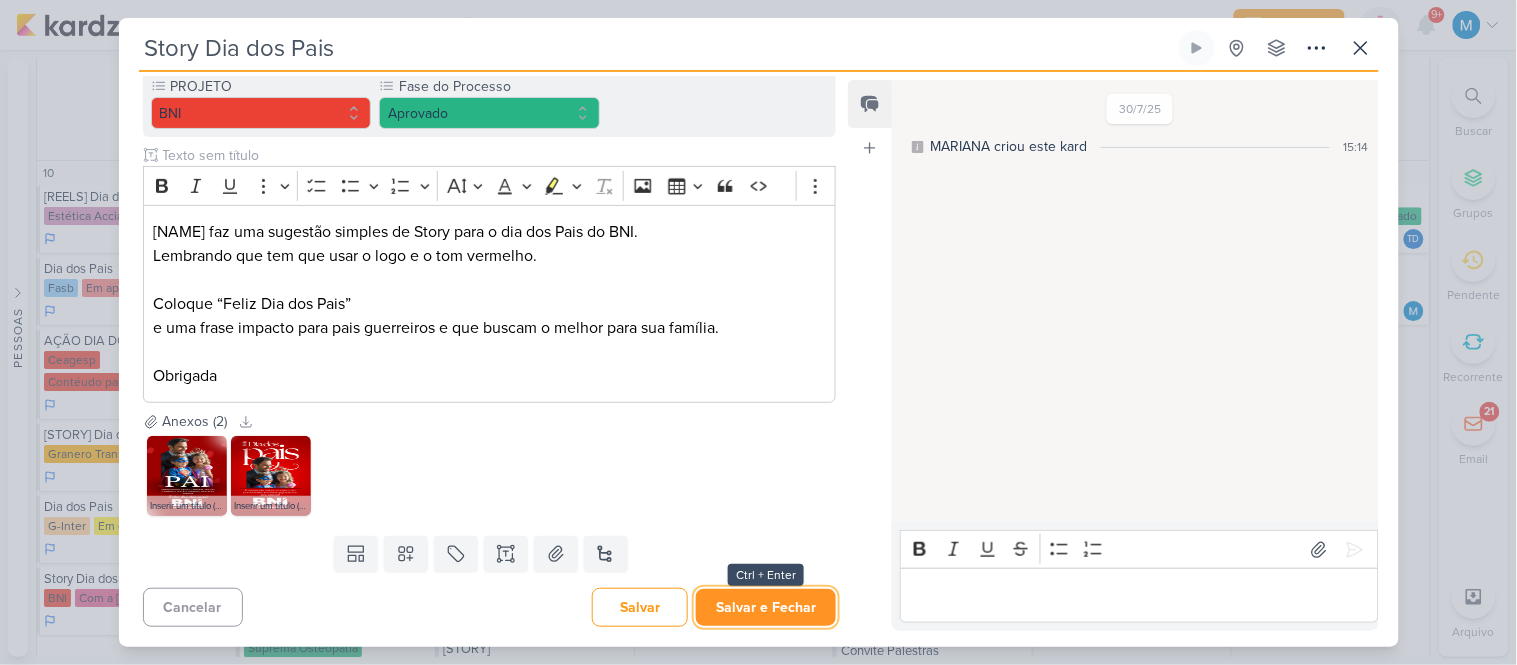 click on "Salvar e Fechar" at bounding box center [766, 607] 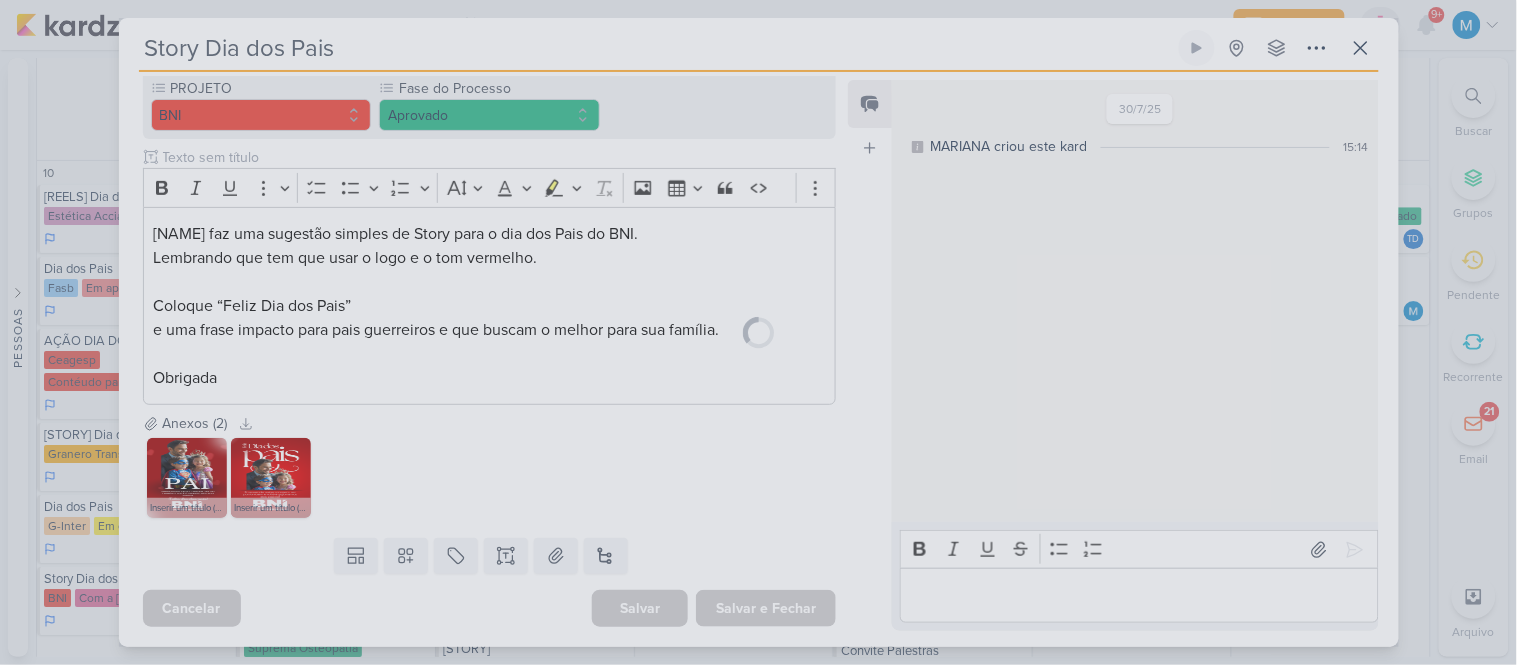 scroll, scrollTop: 215, scrollLeft: 0, axis: vertical 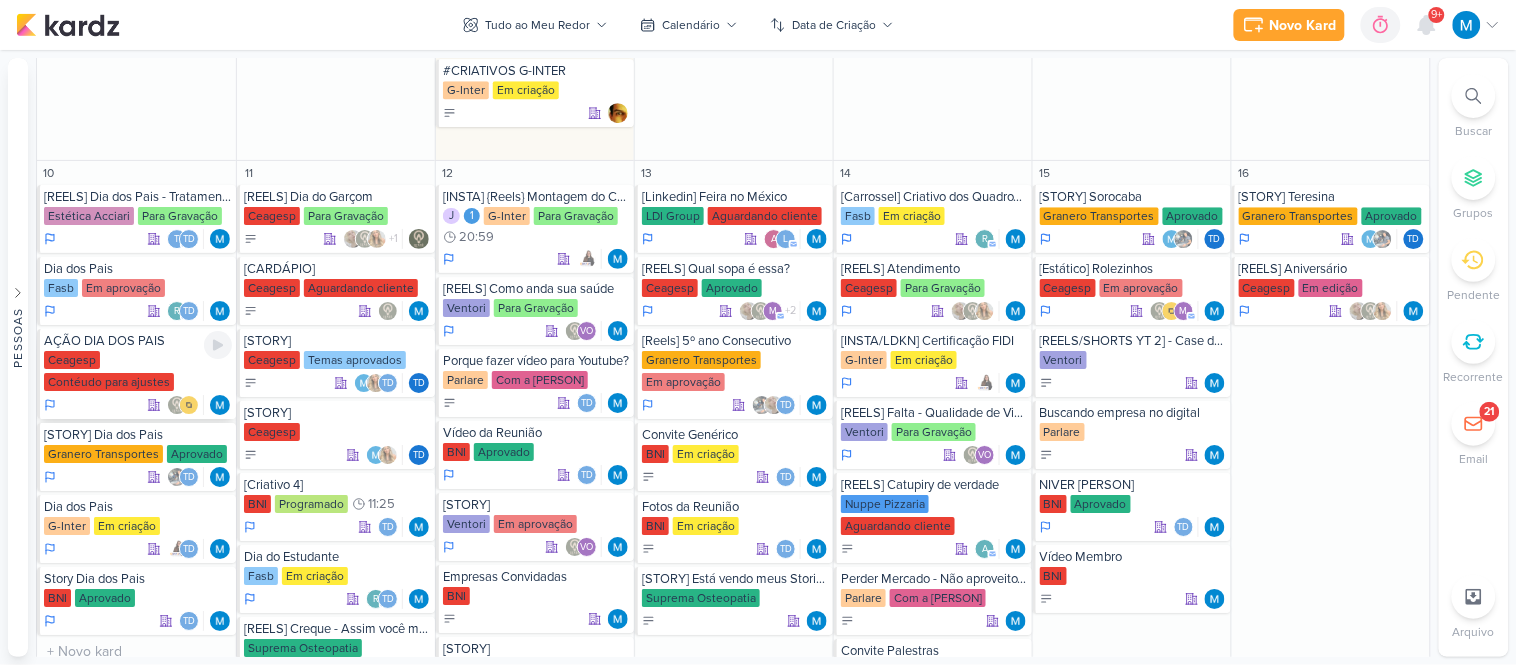 click on "AÇÃO DIA DOS PAIS" at bounding box center [138, 341] 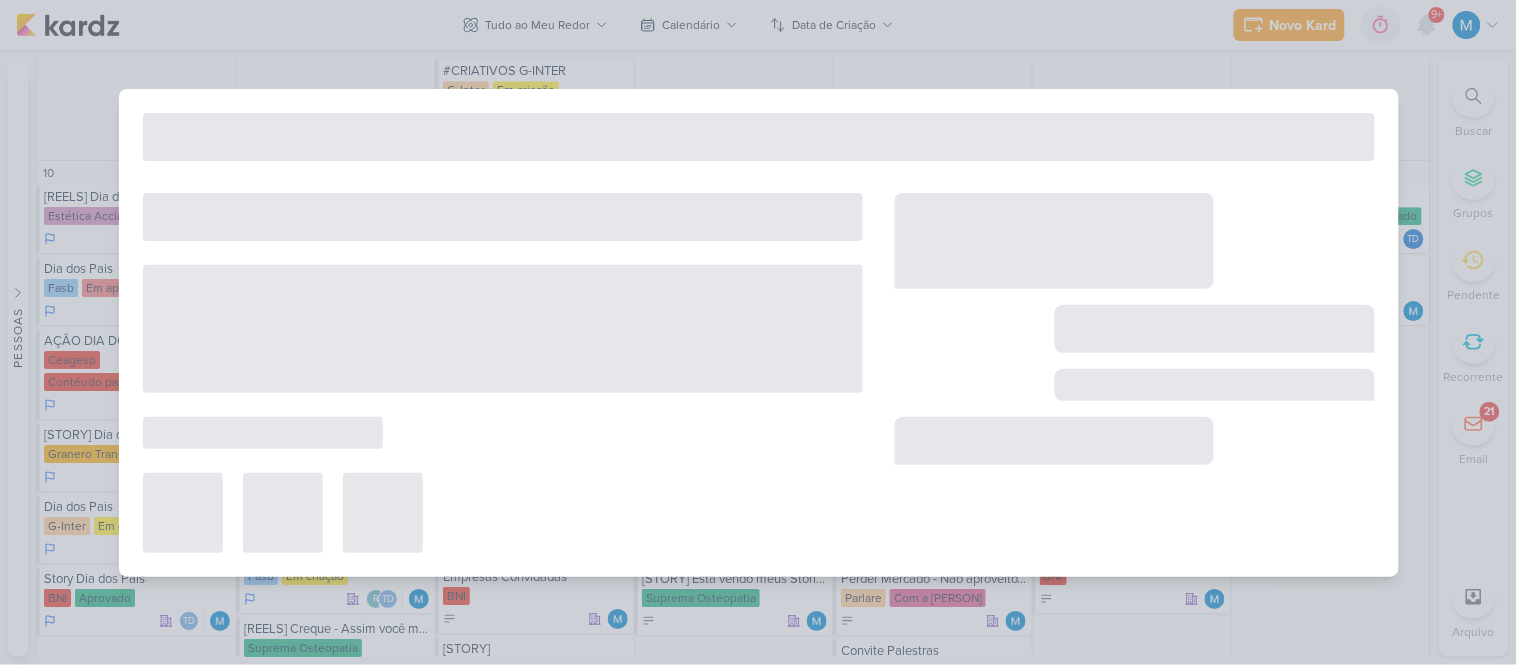 type on "AÇÃO DIA DOS PAIS" 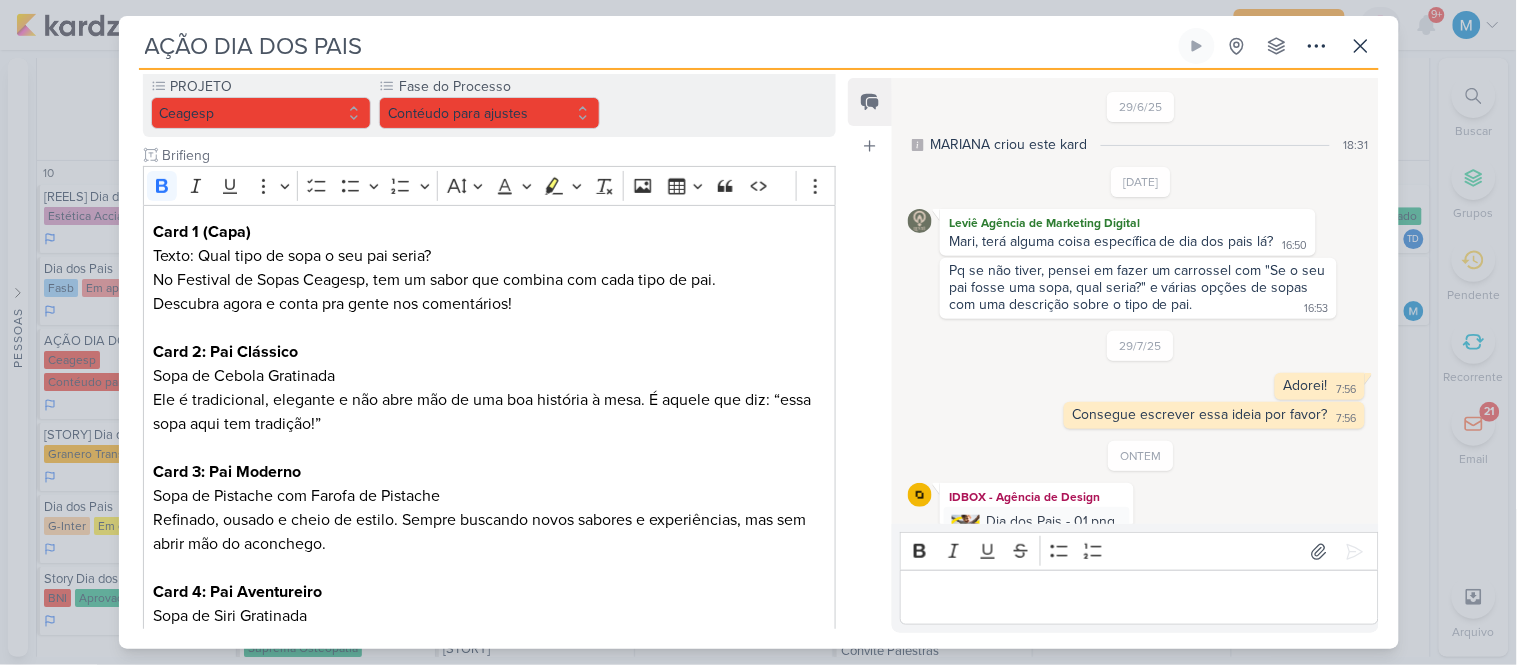 scroll, scrollTop: 0, scrollLeft: 0, axis: both 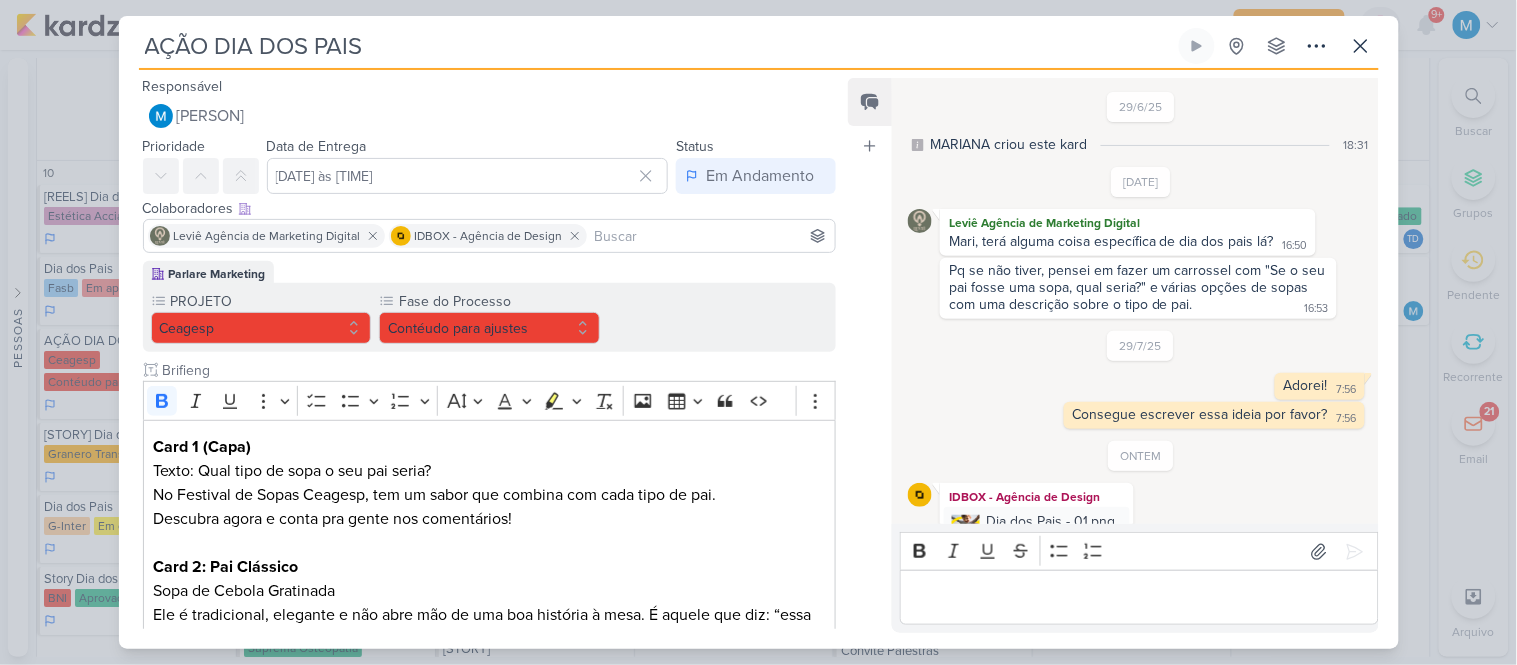 click on "AÇÃO DIA DOS PAIS" at bounding box center (657, 46) 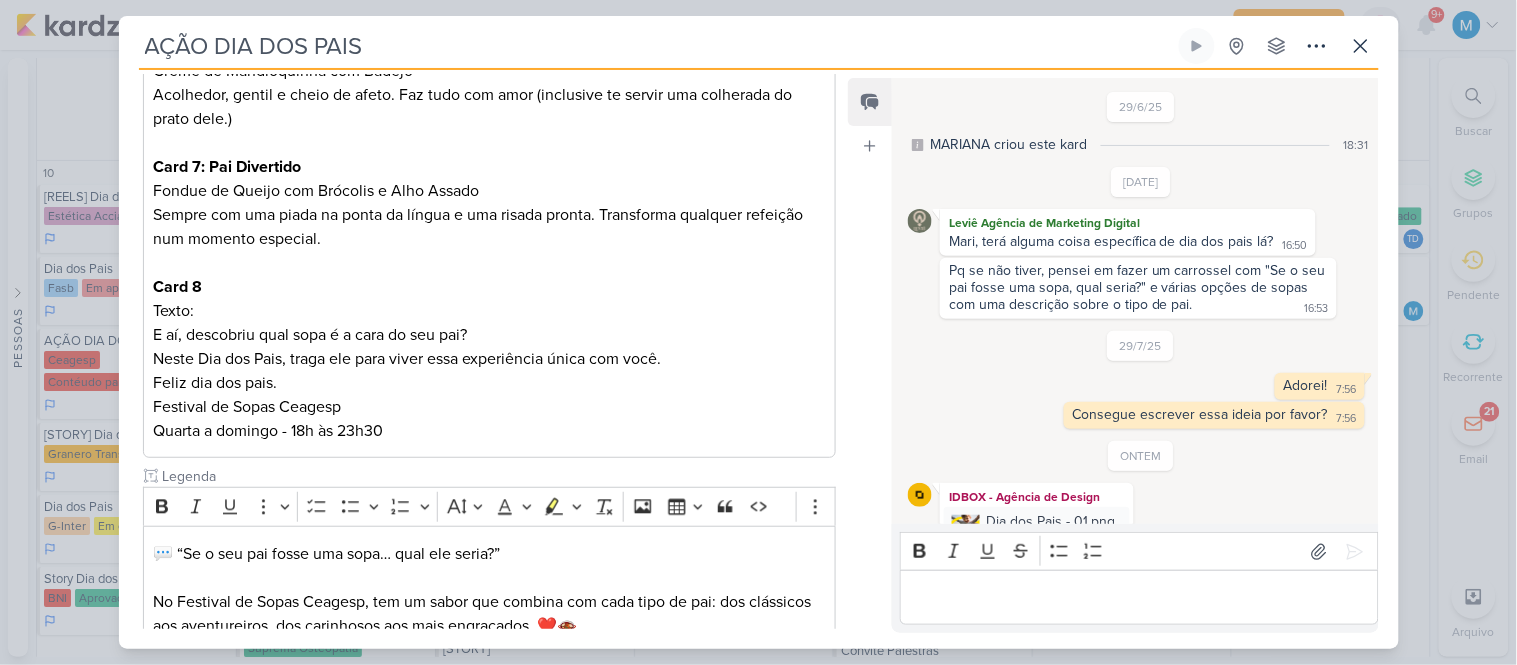 scroll, scrollTop: 1447, scrollLeft: 0, axis: vertical 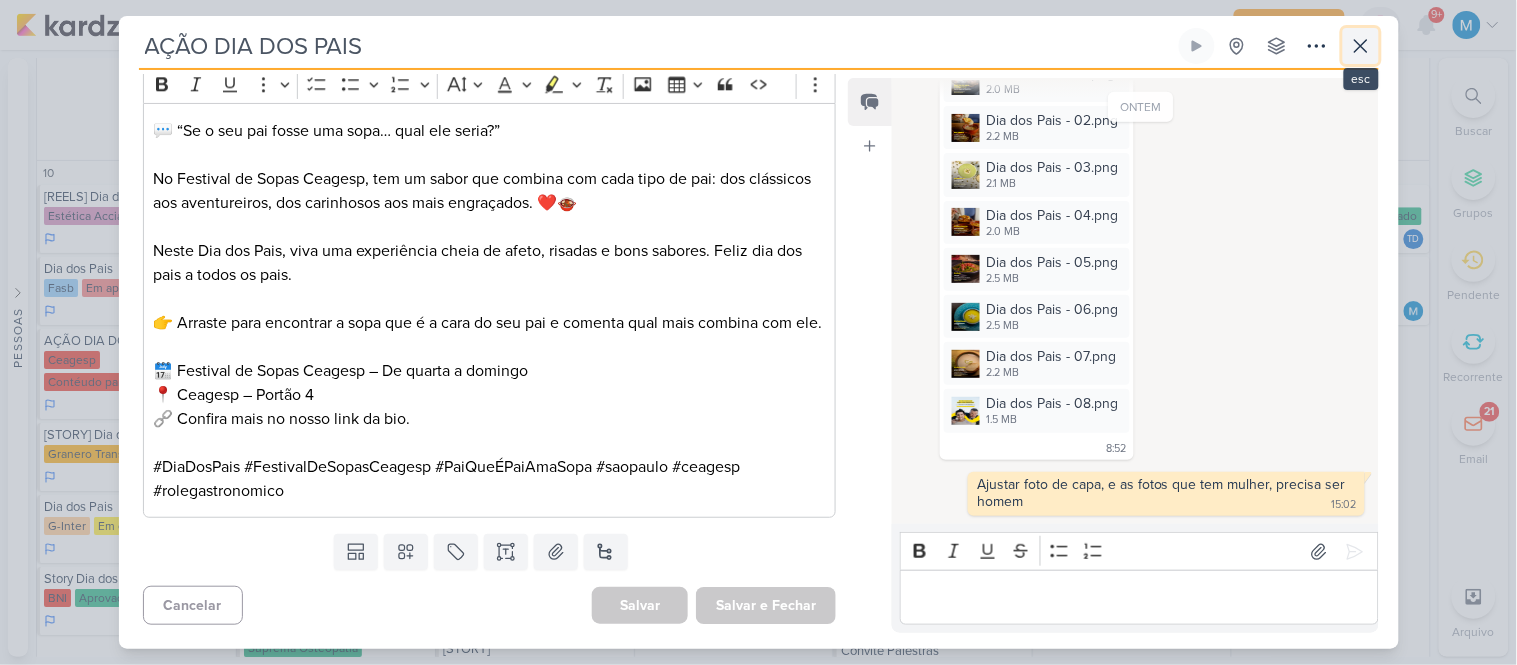 click 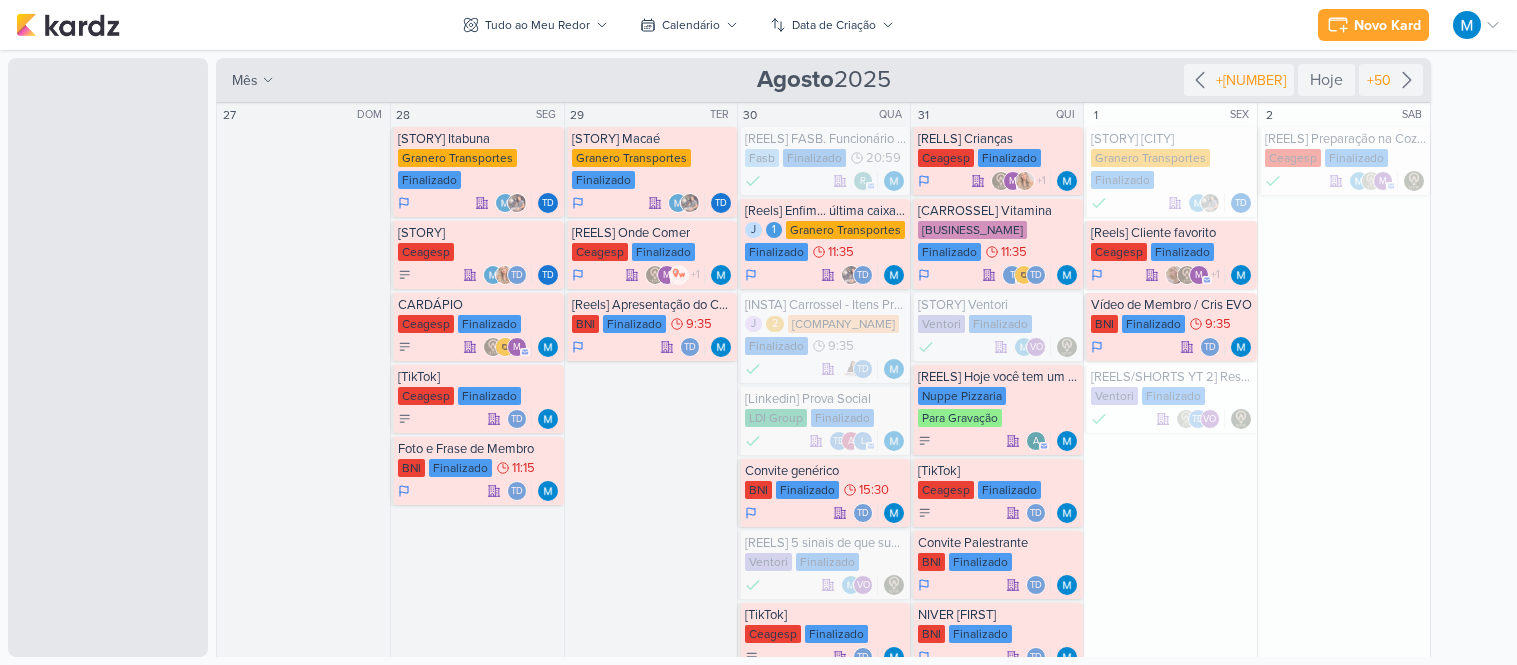 scroll, scrollTop: 0, scrollLeft: 0, axis: both 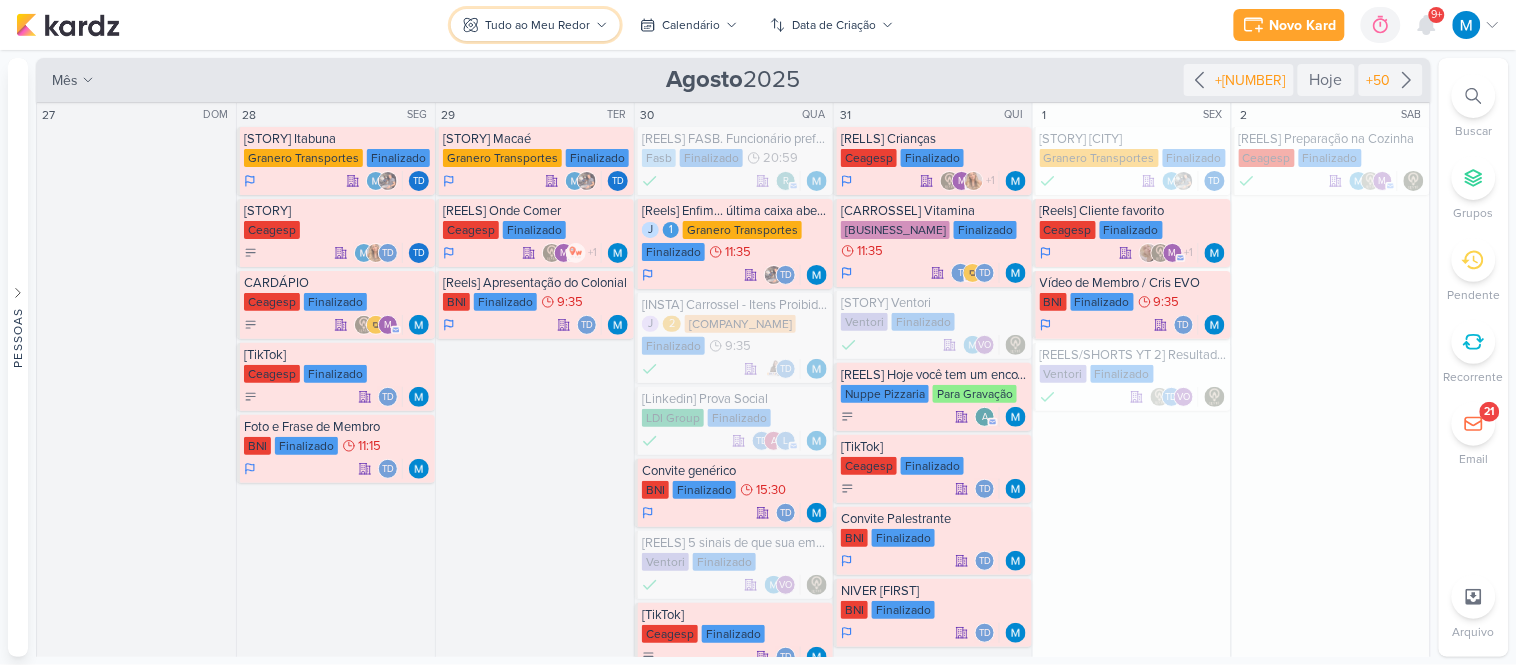 click on "Tudo ao Meu Redor" at bounding box center [535, 25] 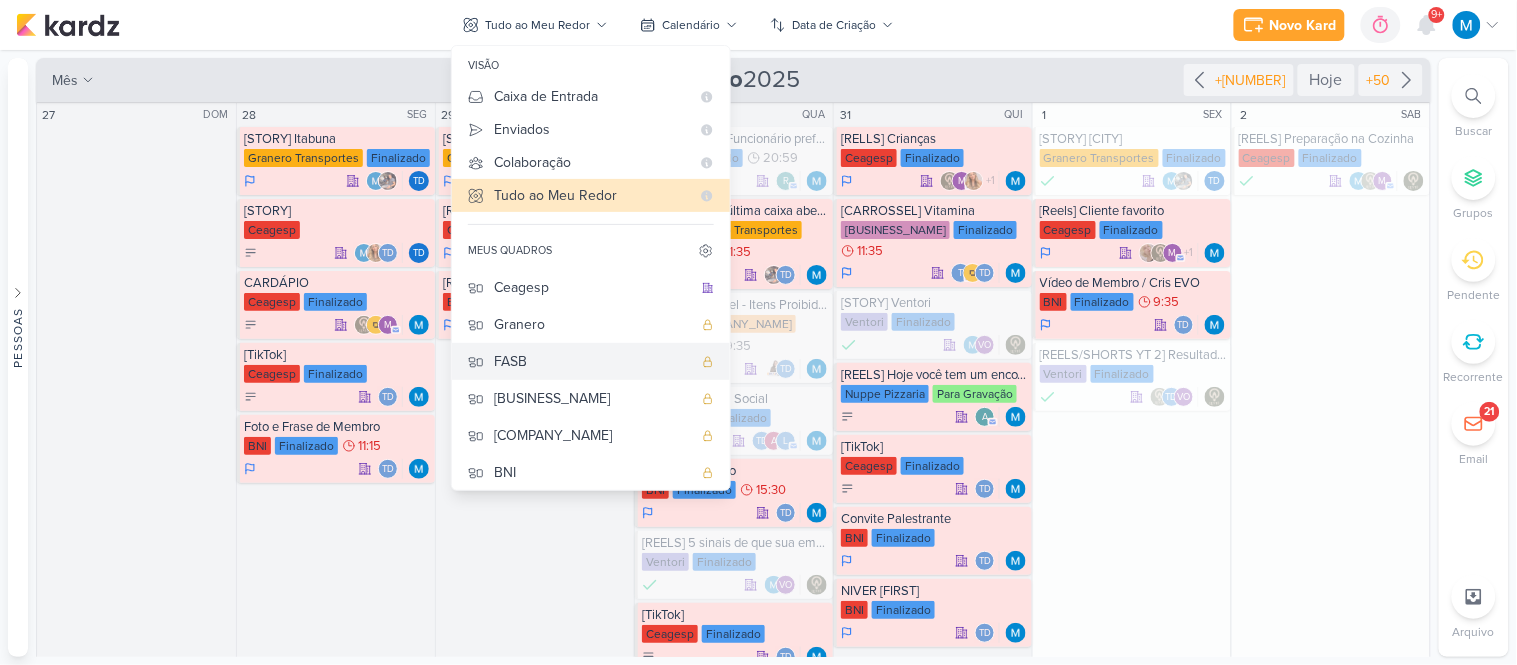 click on "FASB" at bounding box center (593, 361) 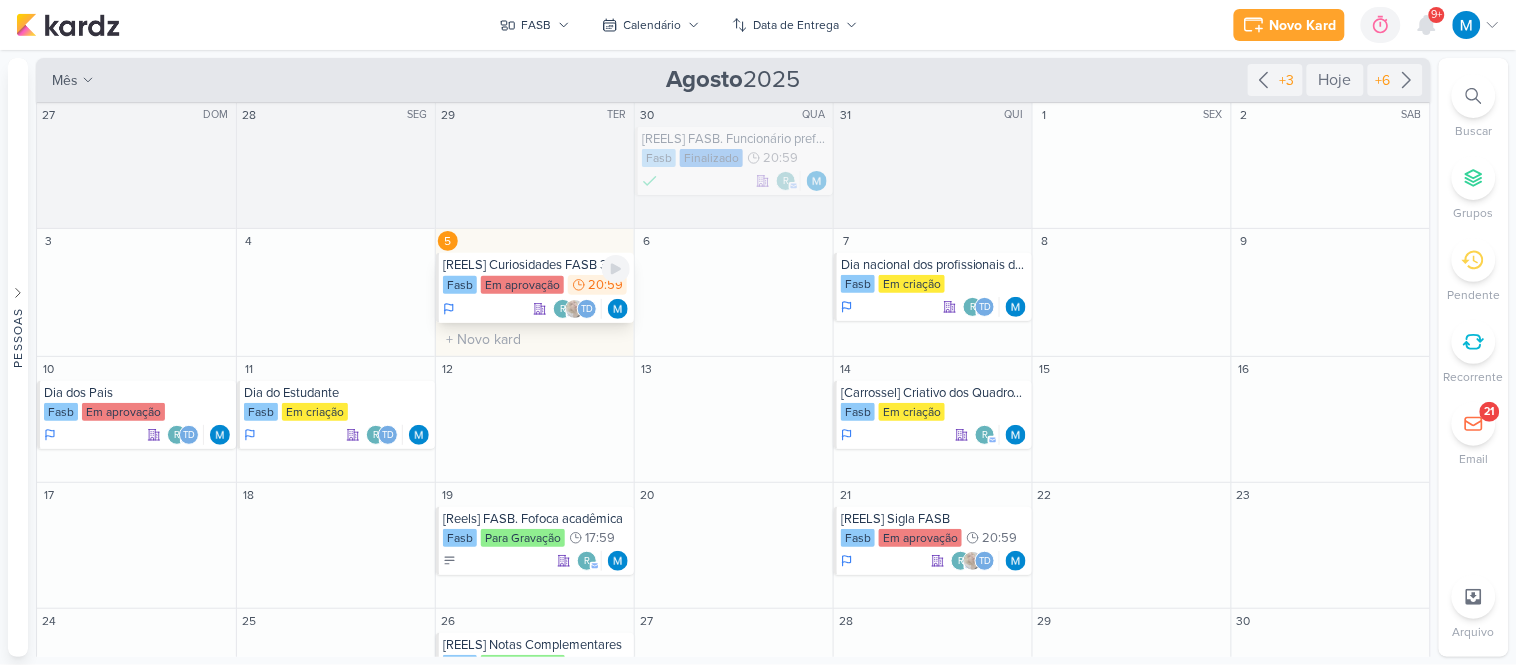 click on "[REELS] Curiosidades FASB 3" at bounding box center [536, 265] 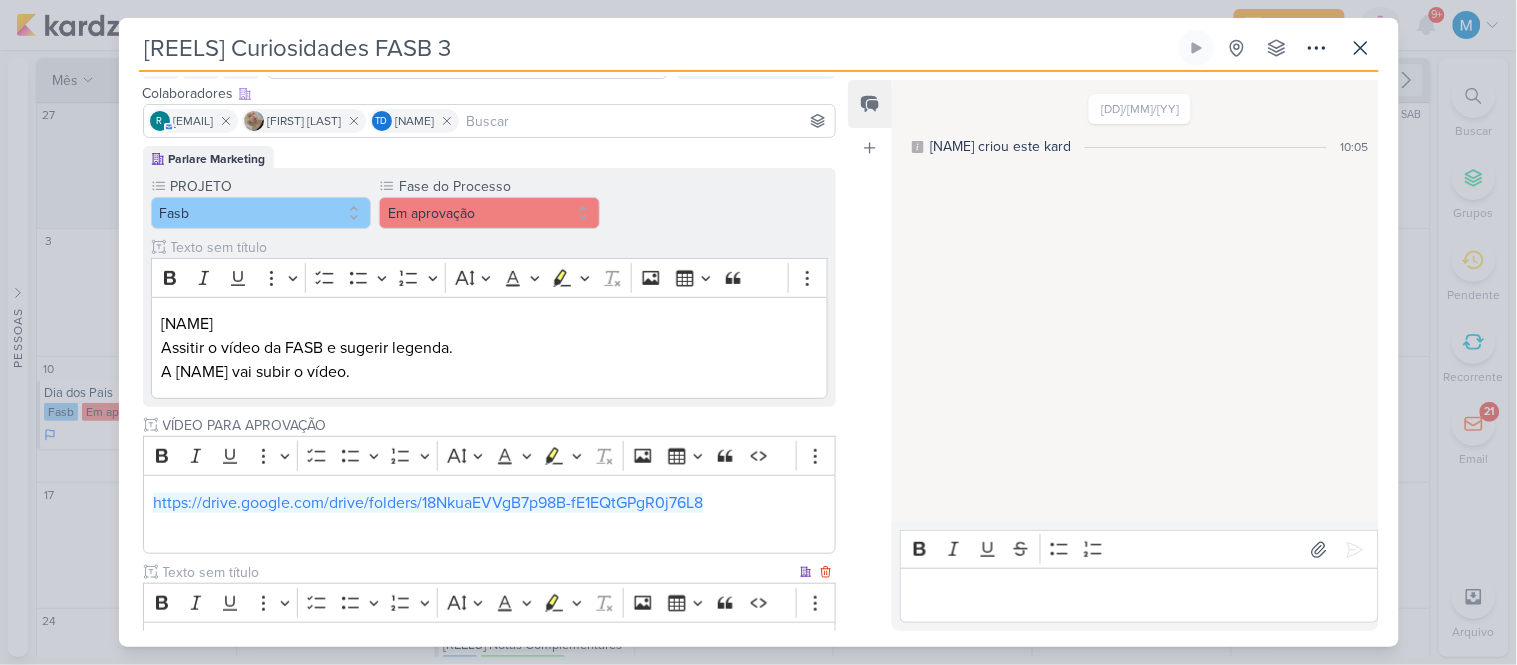 scroll, scrollTop: 0, scrollLeft: 0, axis: both 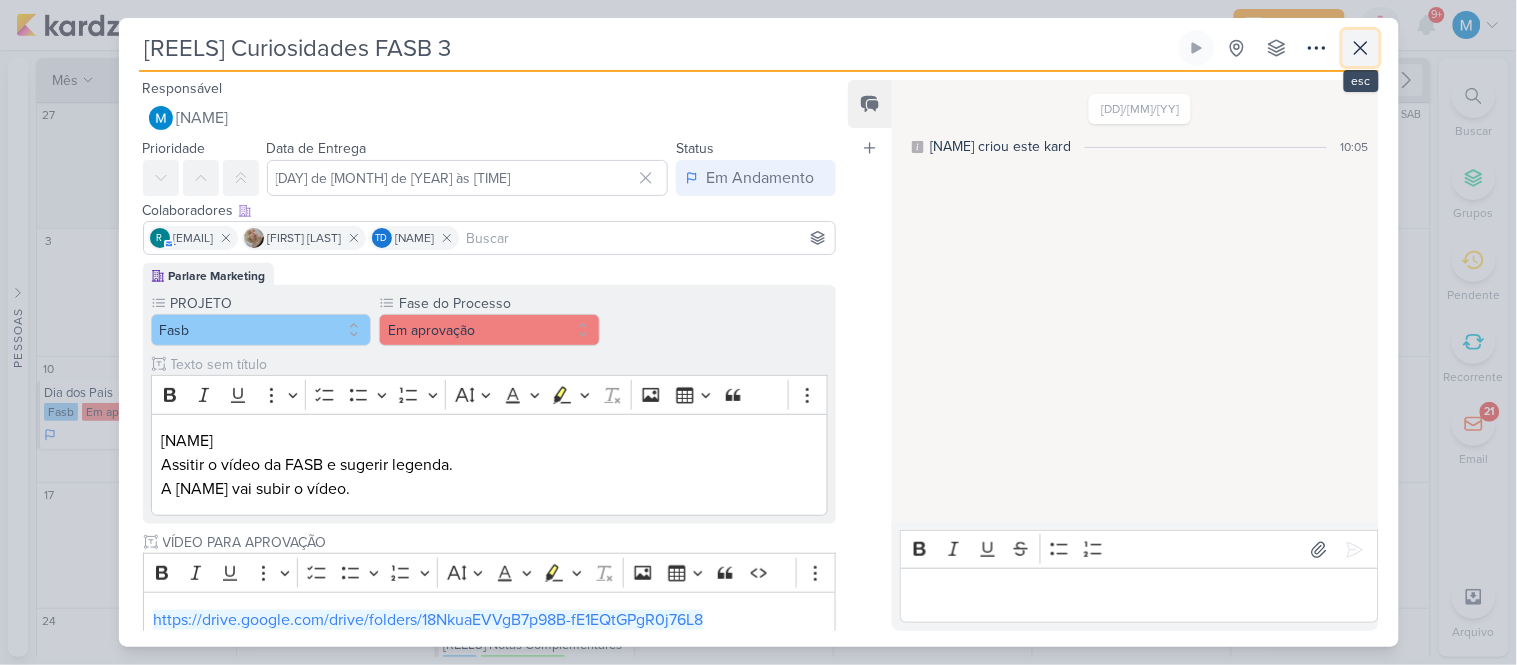 click 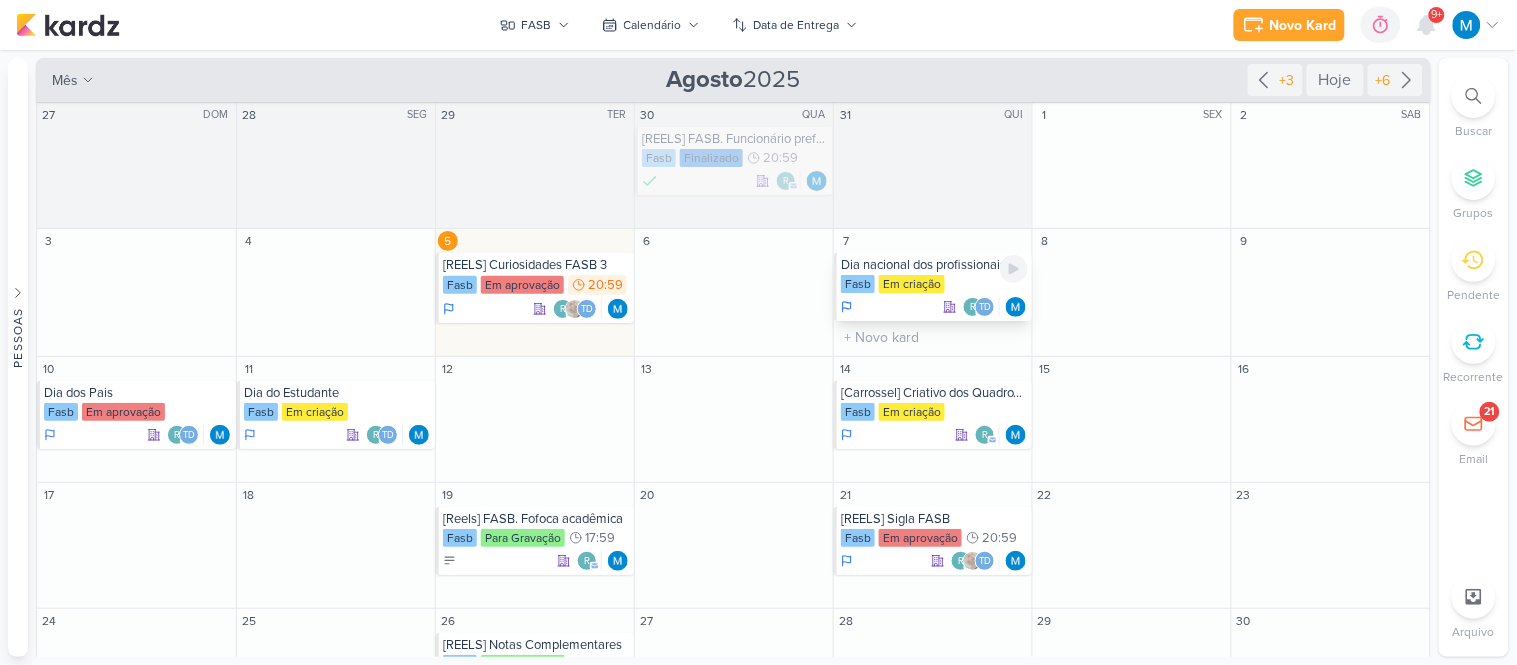click on "Dia nacional dos profissionais da educação" at bounding box center [934, 265] 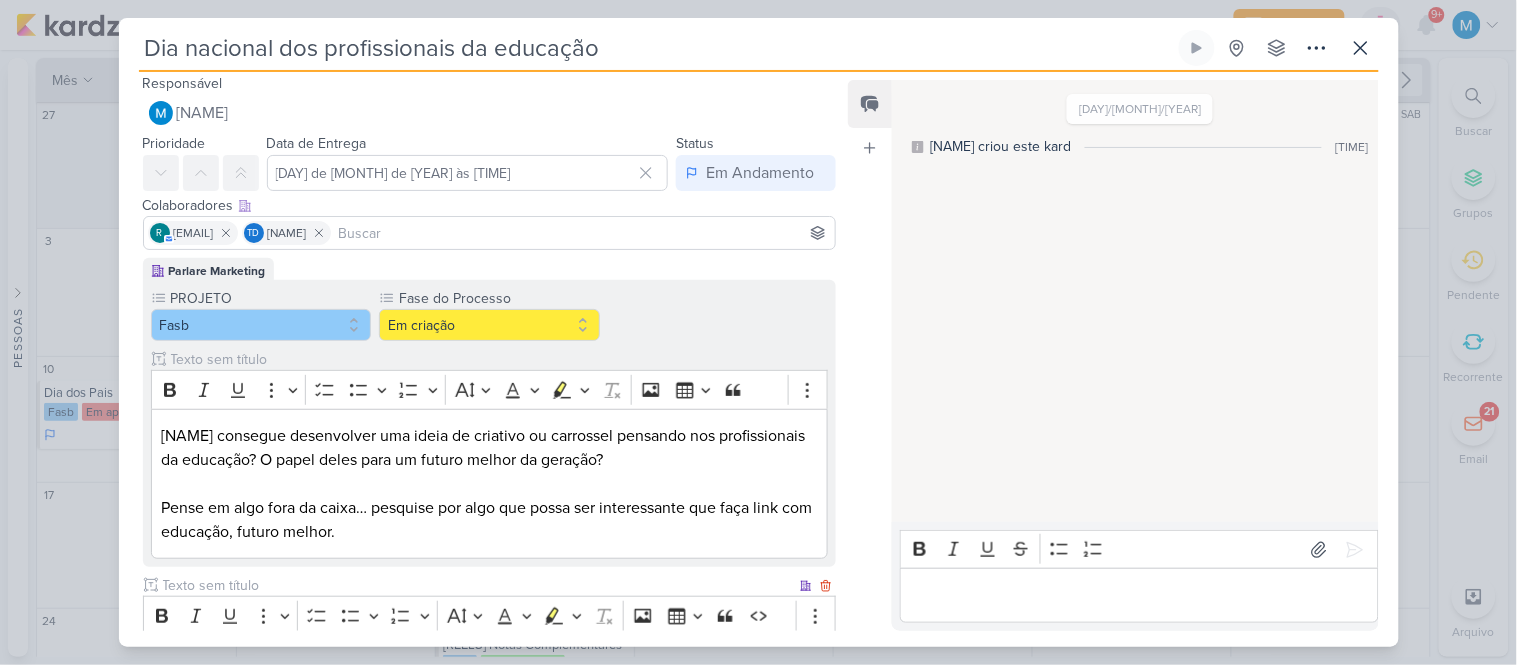 scroll, scrollTop: 0, scrollLeft: 0, axis: both 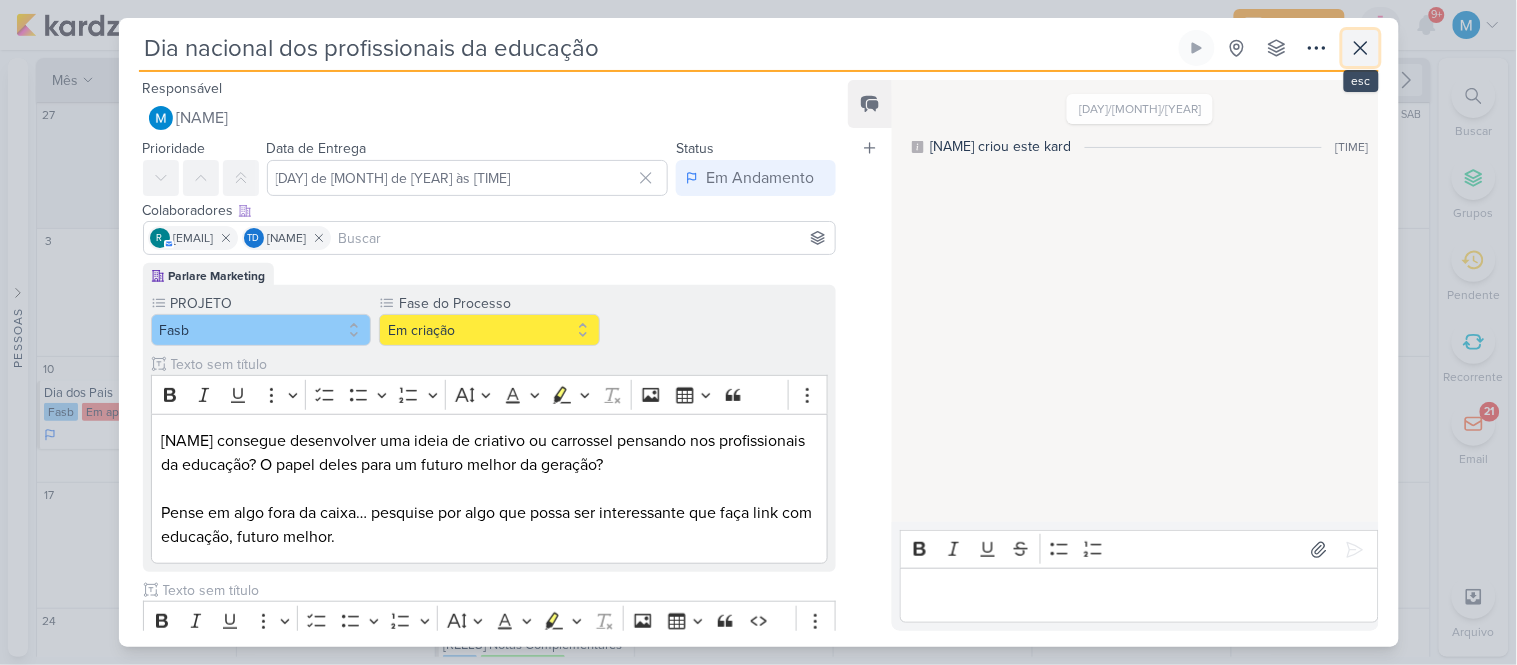 click 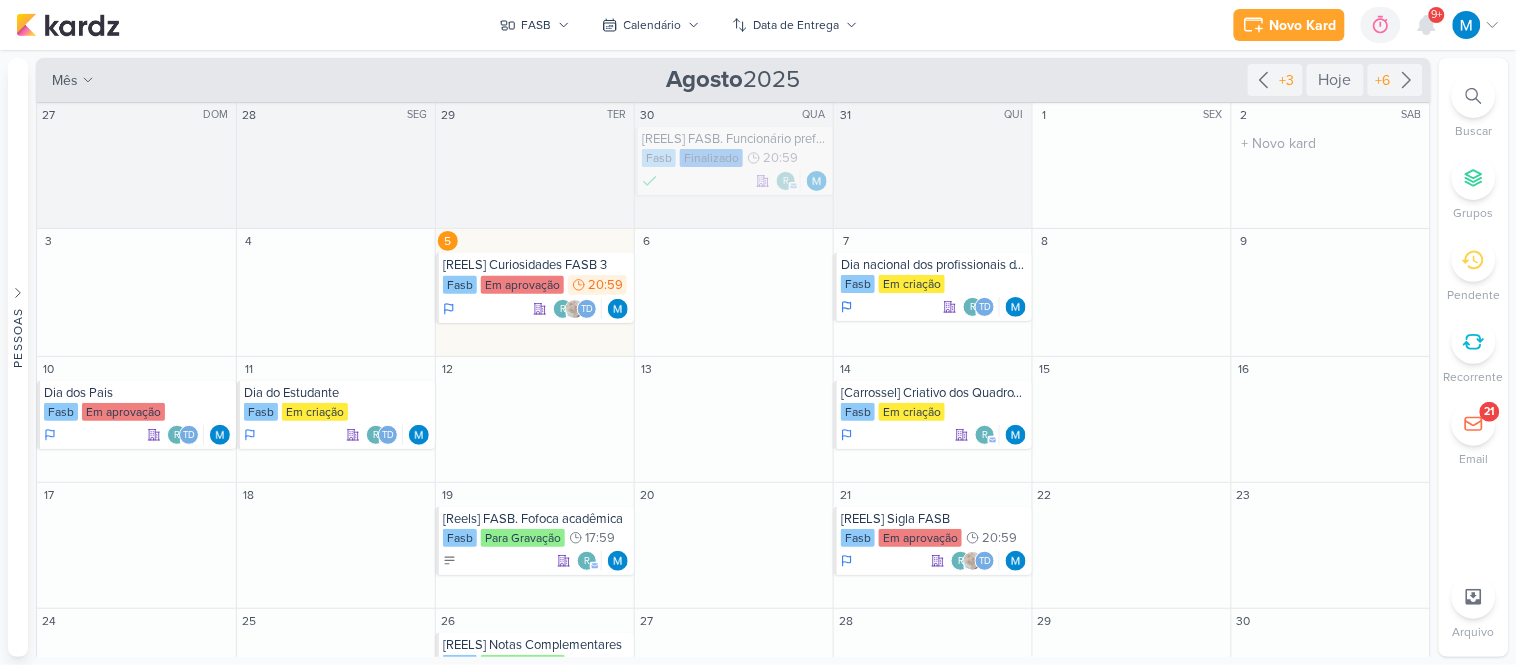 scroll, scrollTop: 111, scrollLeft: 0, axis: vertical 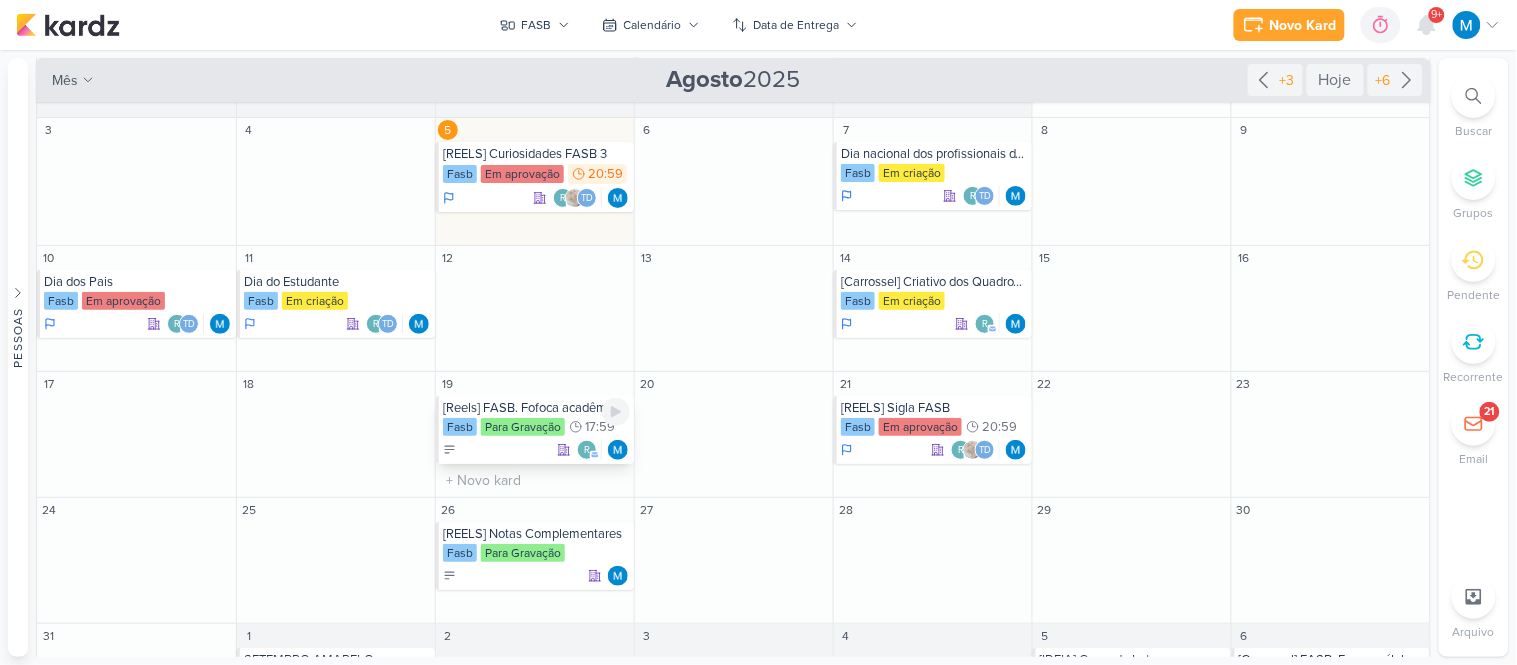 click on "[Reels] FASB. Fofoca acadêmica" at bounding box center [536, 408] 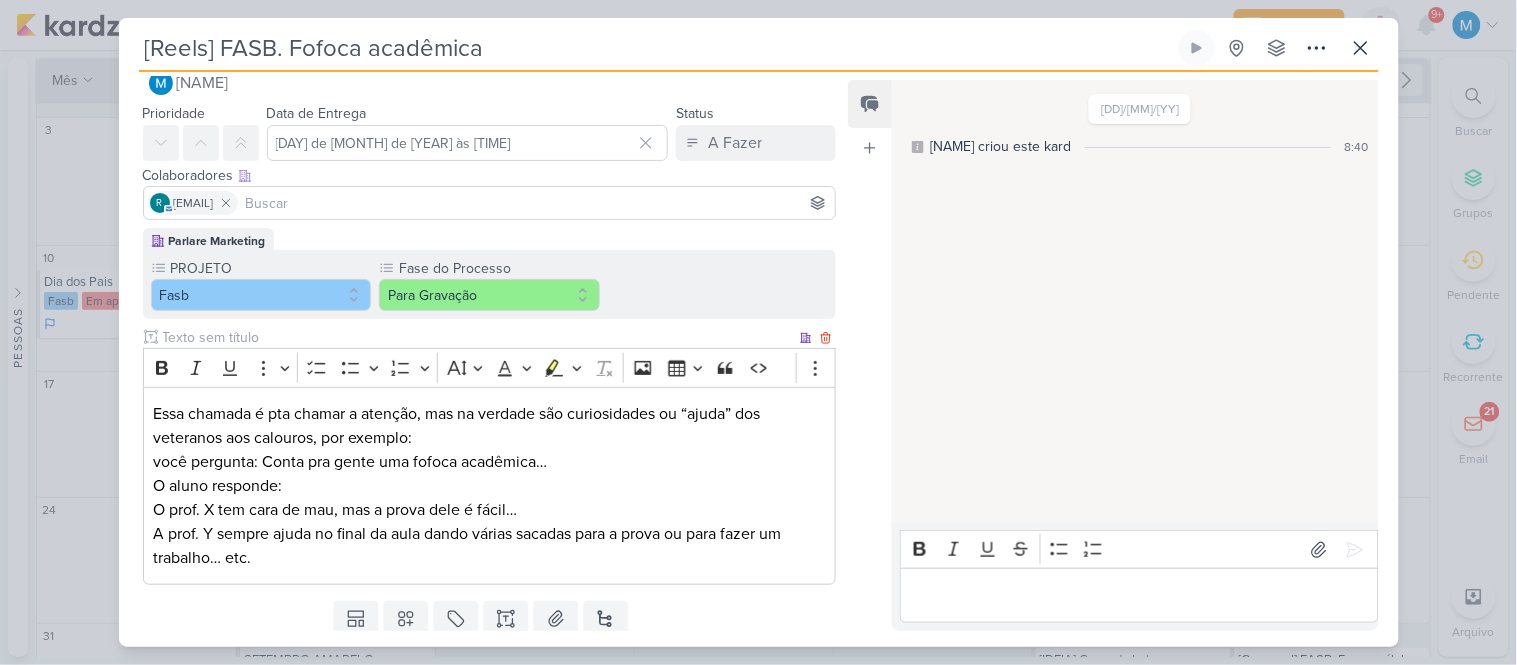 scroll, scrollTop: 0, scrollLeft: 0, axis: both 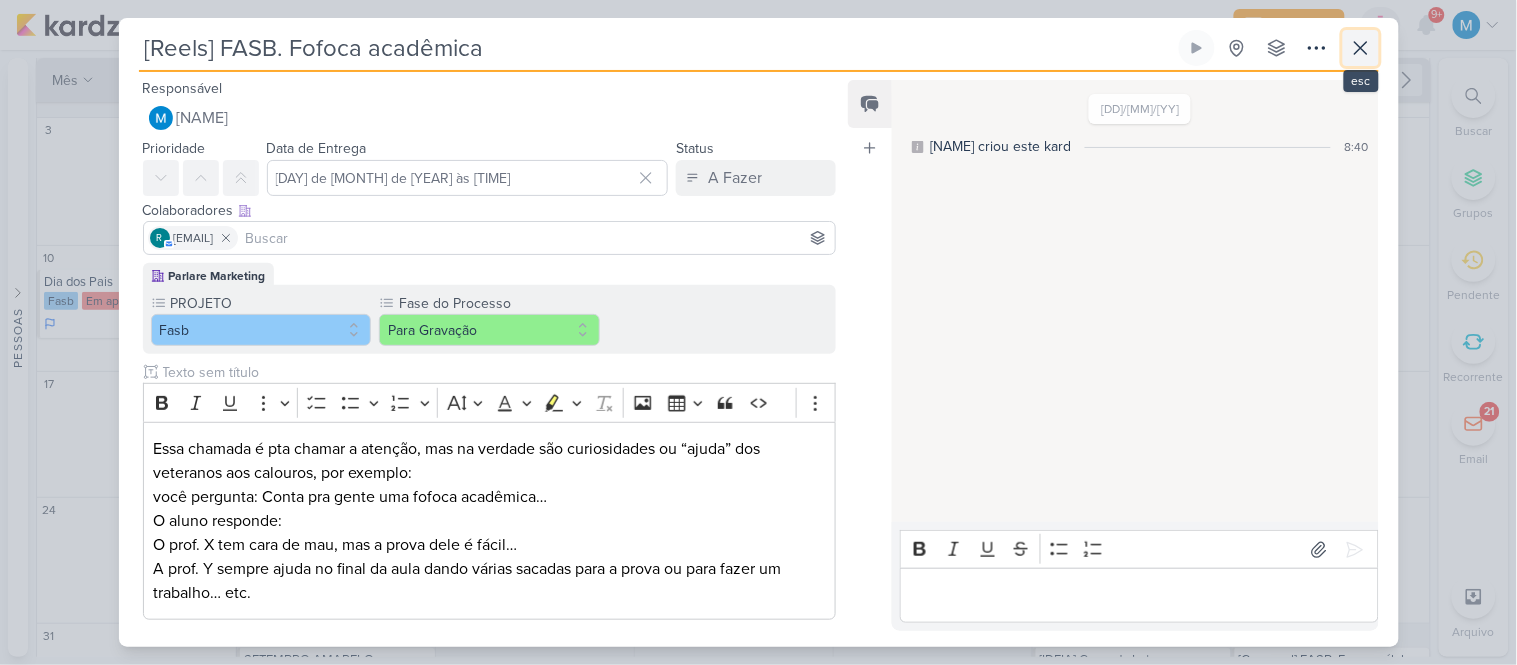 click 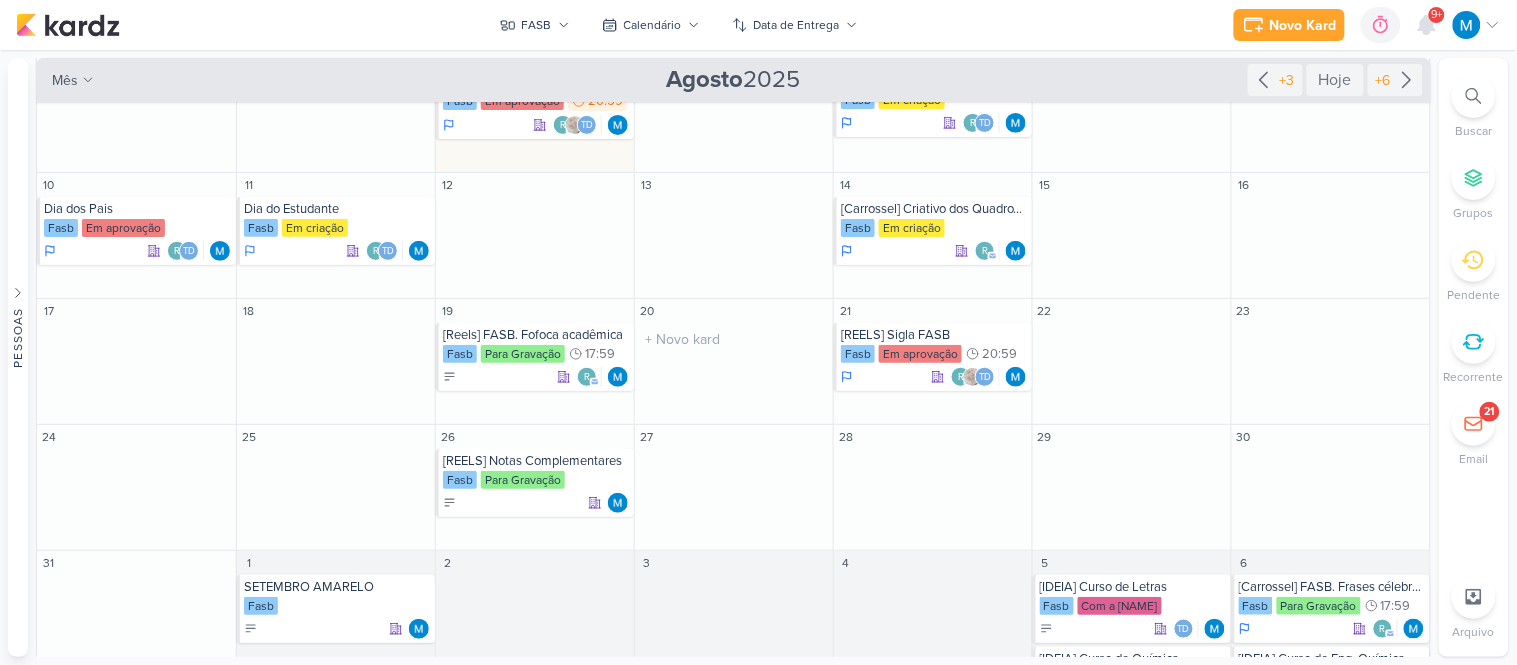 scroll, scrollTop: 222, scrollLeft: 0, axis: vertical 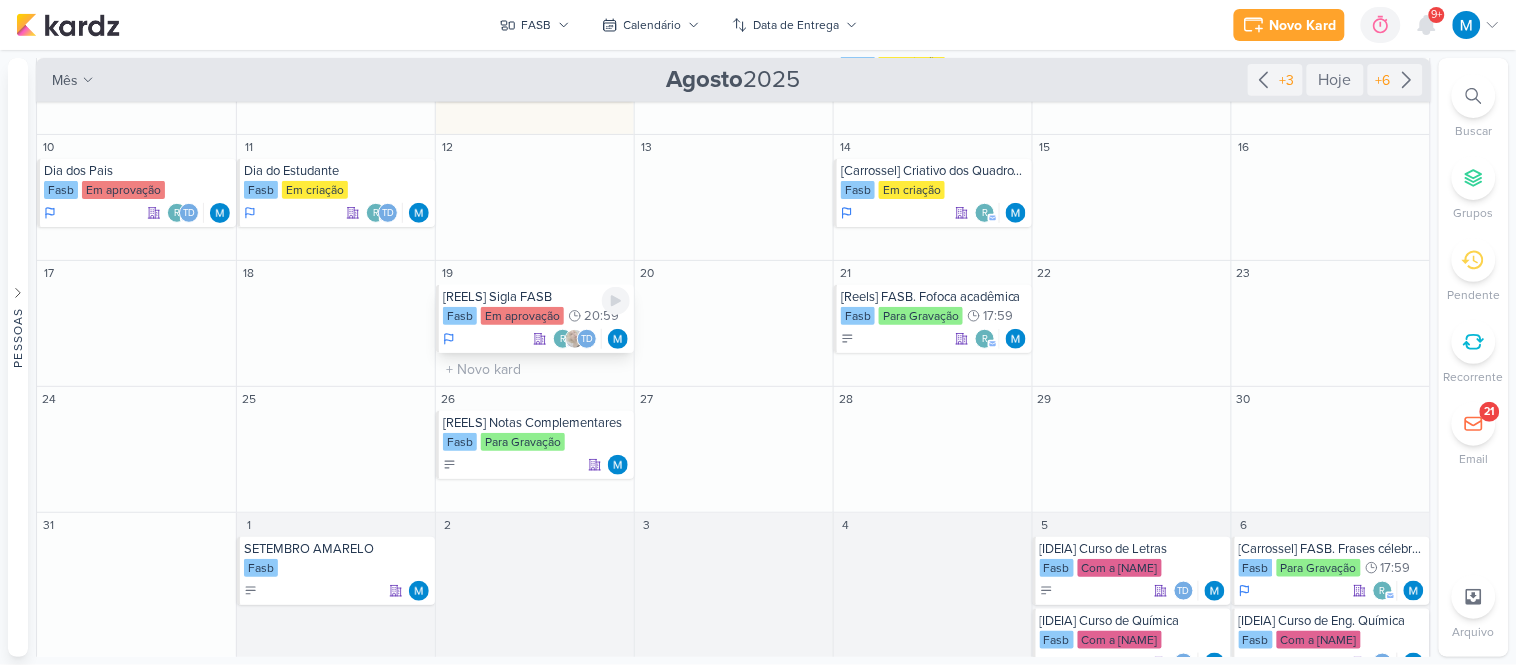 click on "[REELS] Sigla FASB" at bounding box center (536, 297) 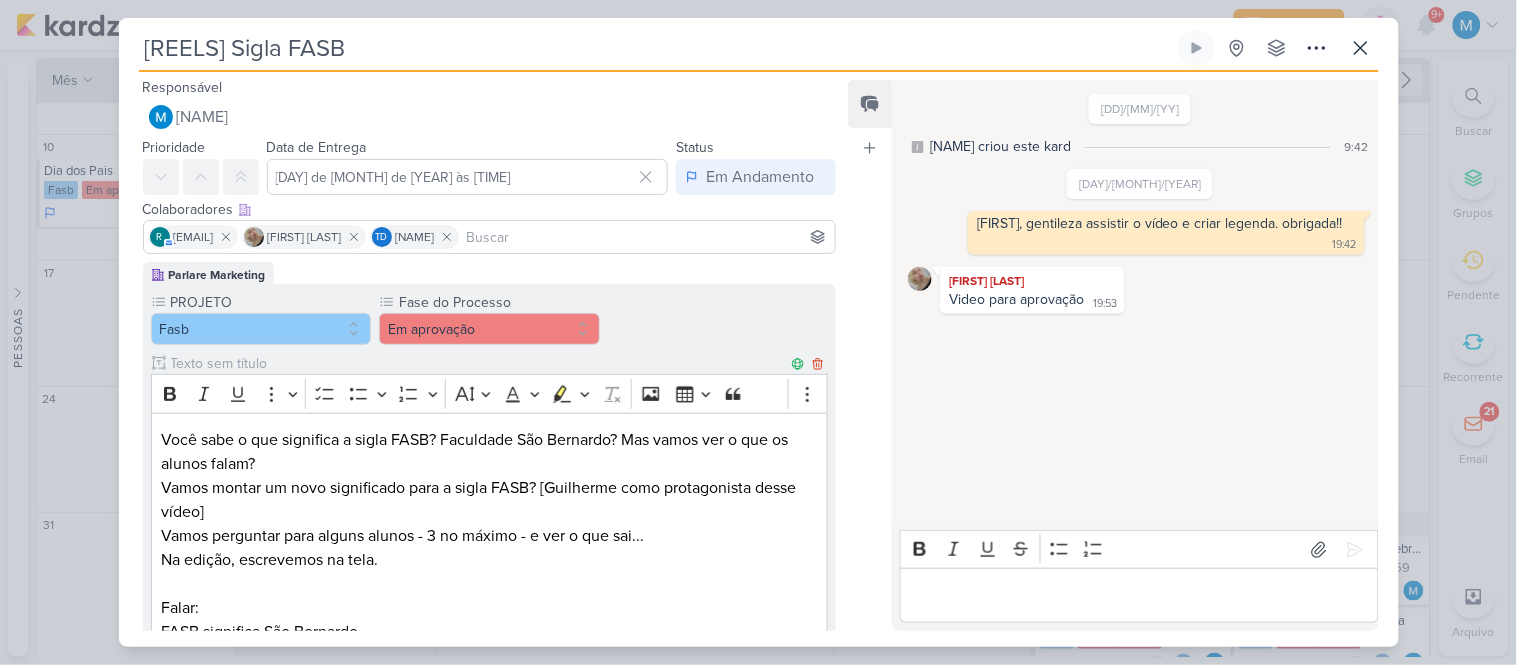 scroll, scrollTop: 0, scrollLeft: 0, axis: both 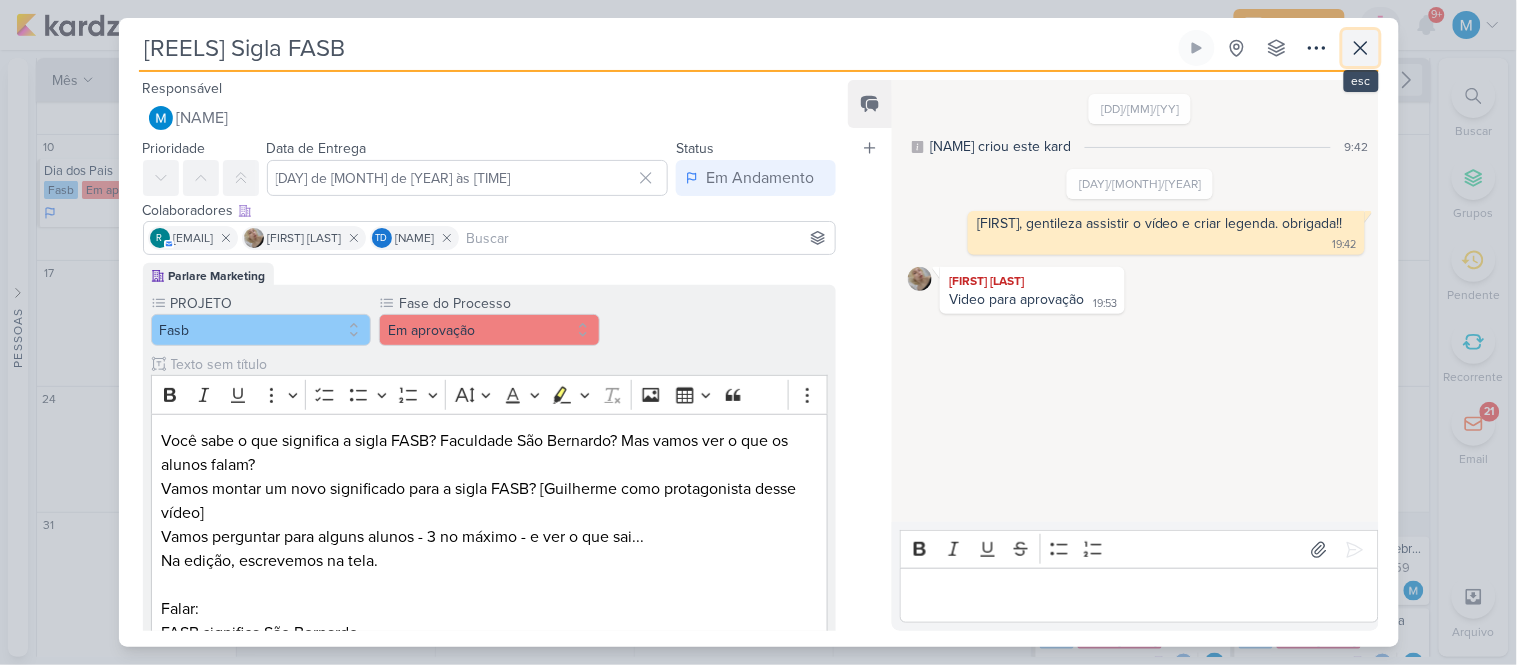 click 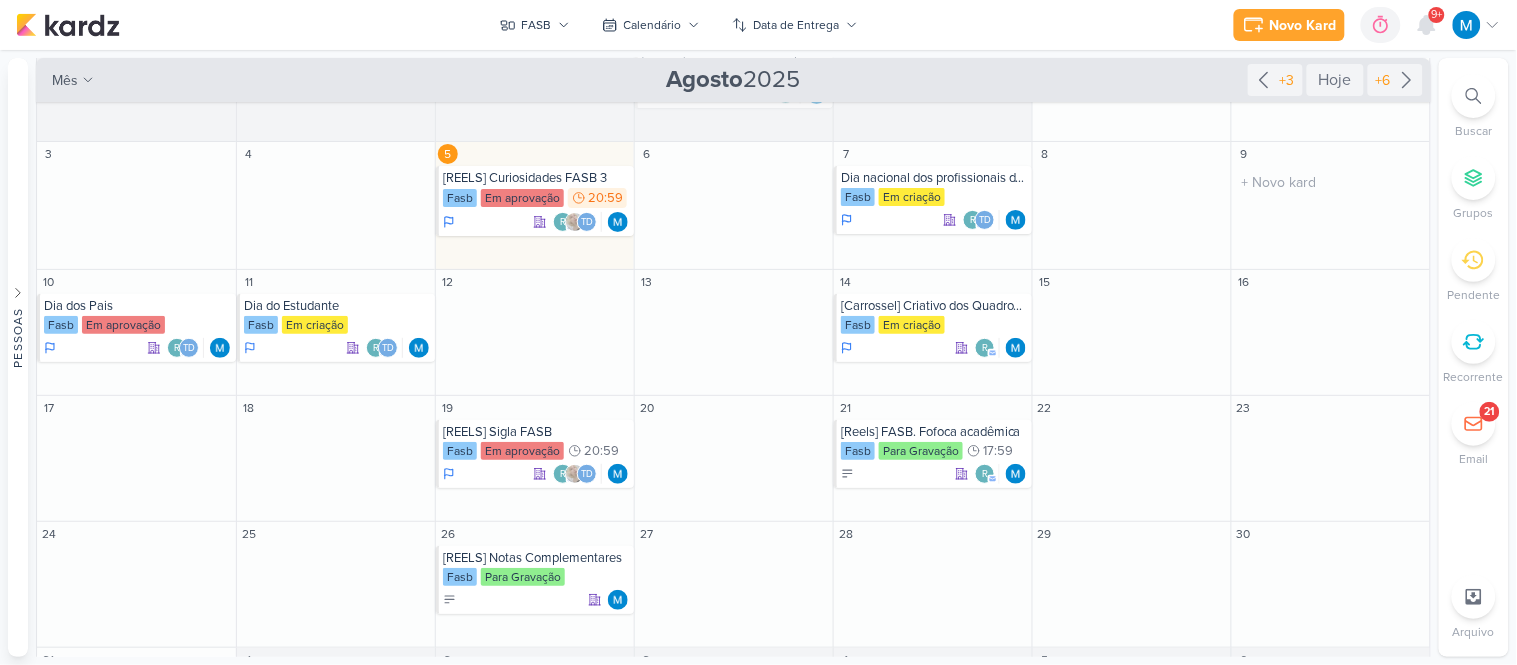 scroll, scrollTop: 198, scrollLeft: 0, axis: vertical 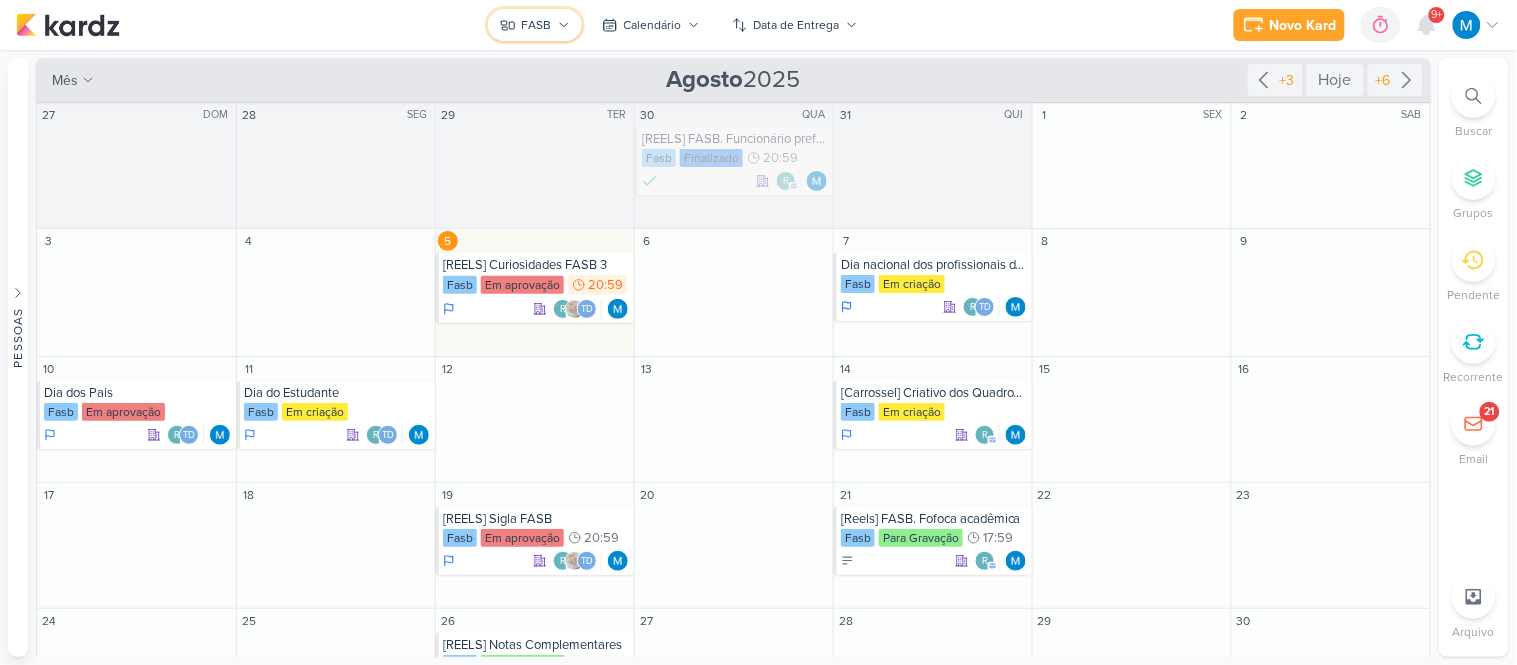 click 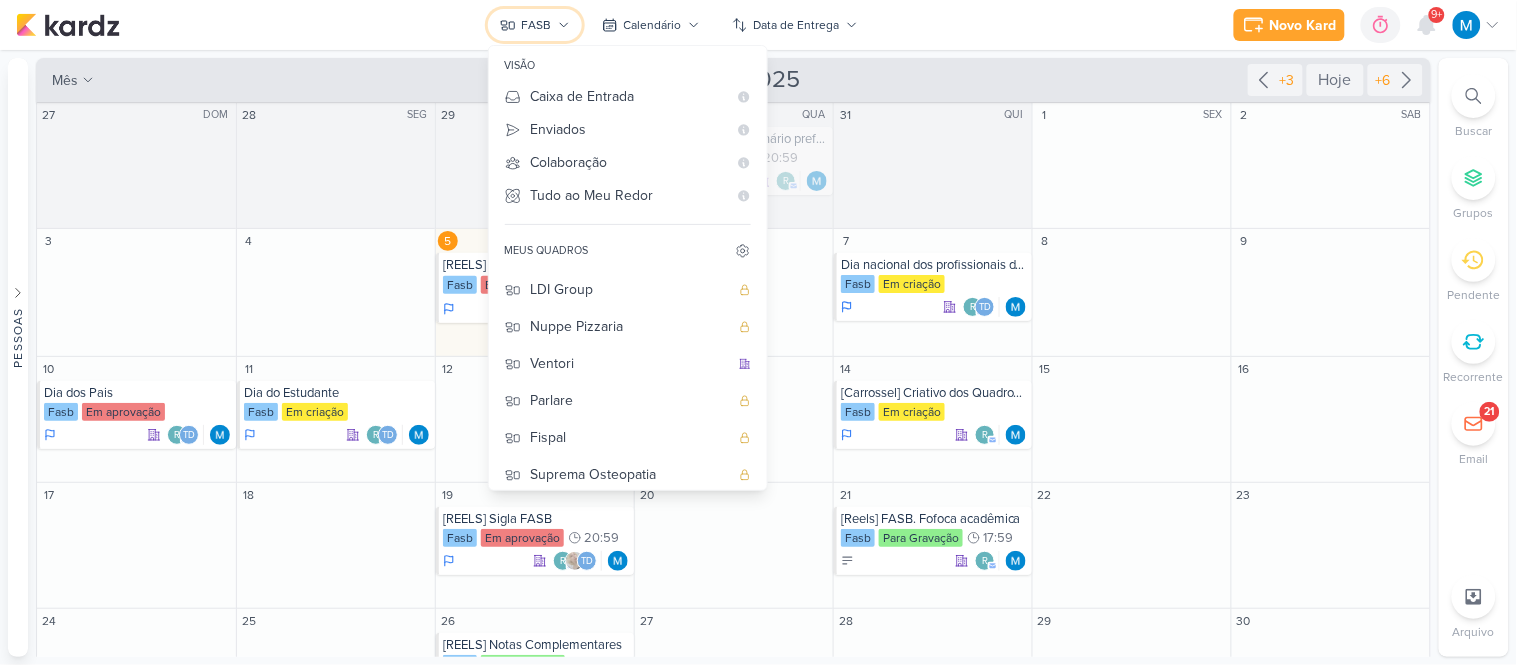 scroll, scrollTop: 222, scrollLeft: 0, axis: vertical 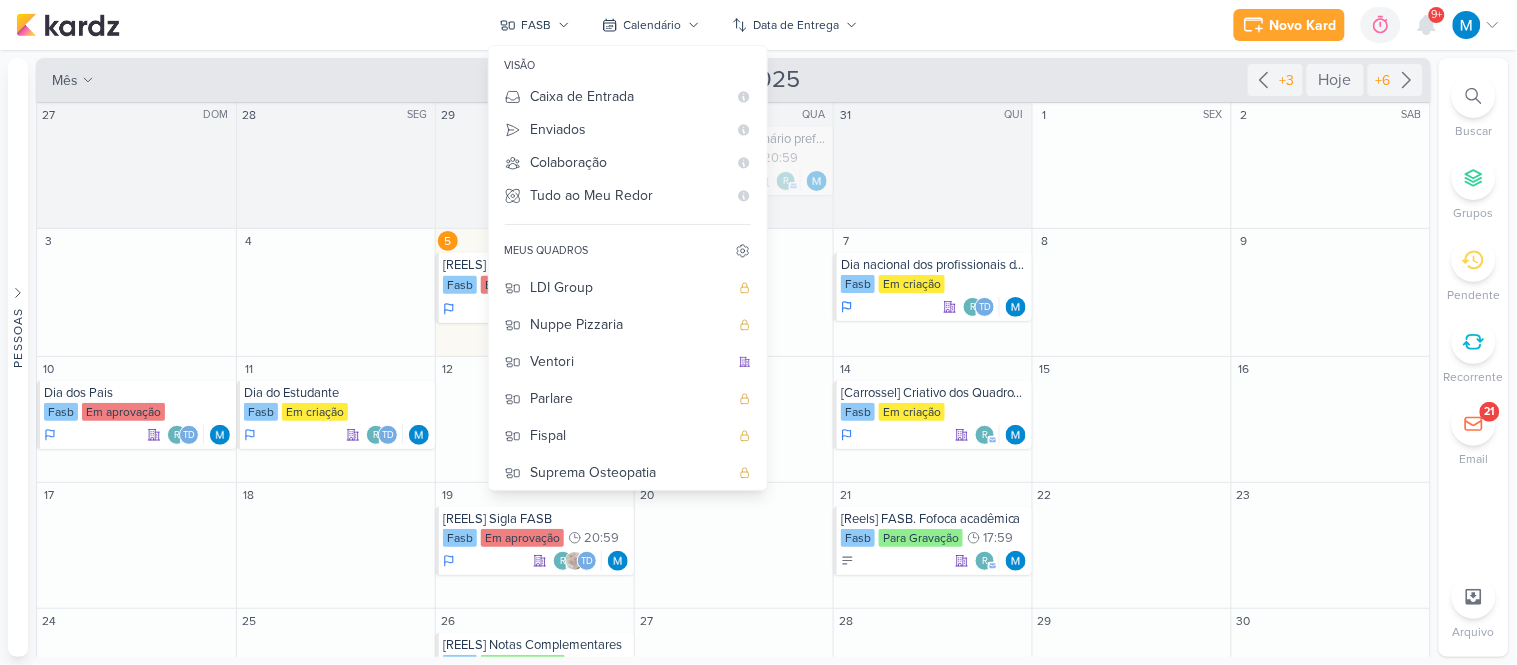click on "FASB
visão
Caixa de Entrada
A caixa de entrada mostra todos os kardz que você é o responsável
Enviados
A visão de enviados contém os kardz que você criou e designou à outra pessoa
Colaboração" at bounding box center [678, 25] 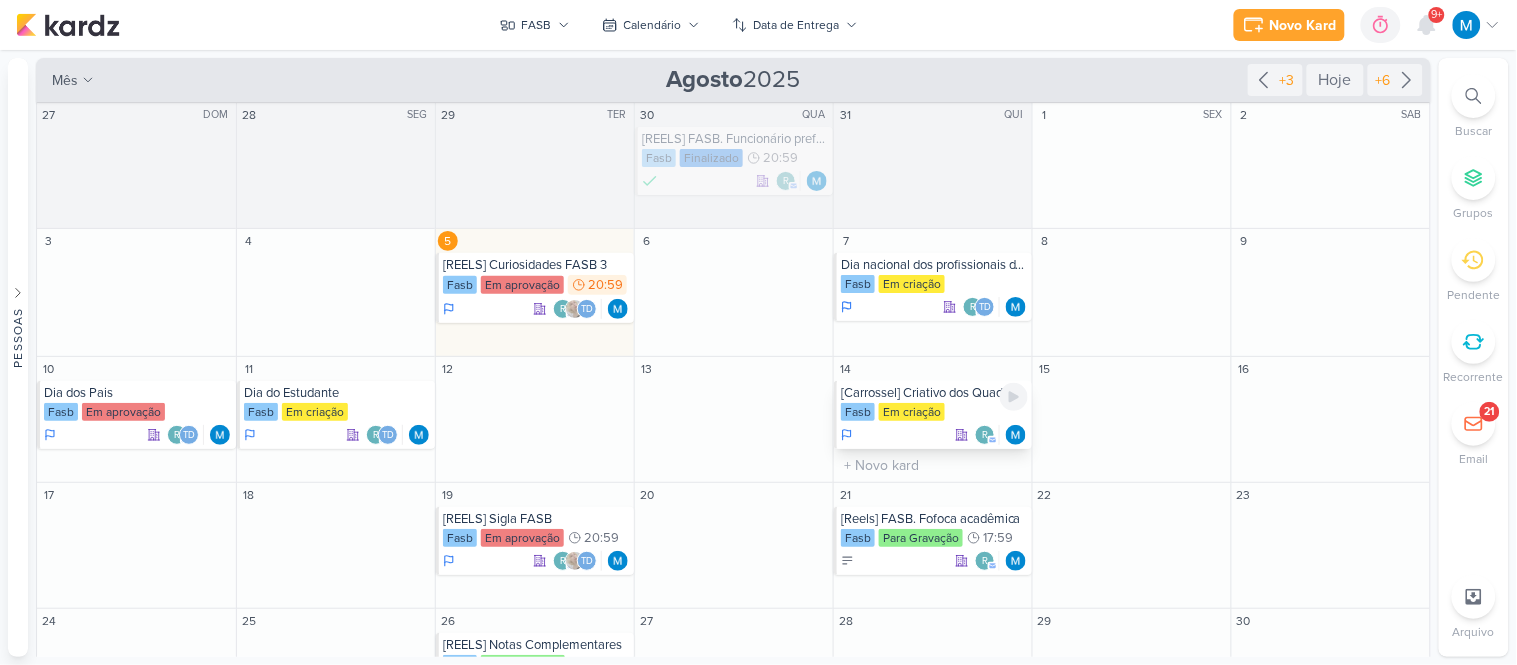 click on "[Carrossel] Criativo dos Quadros e Corredores" at bounding box center (934, 393) 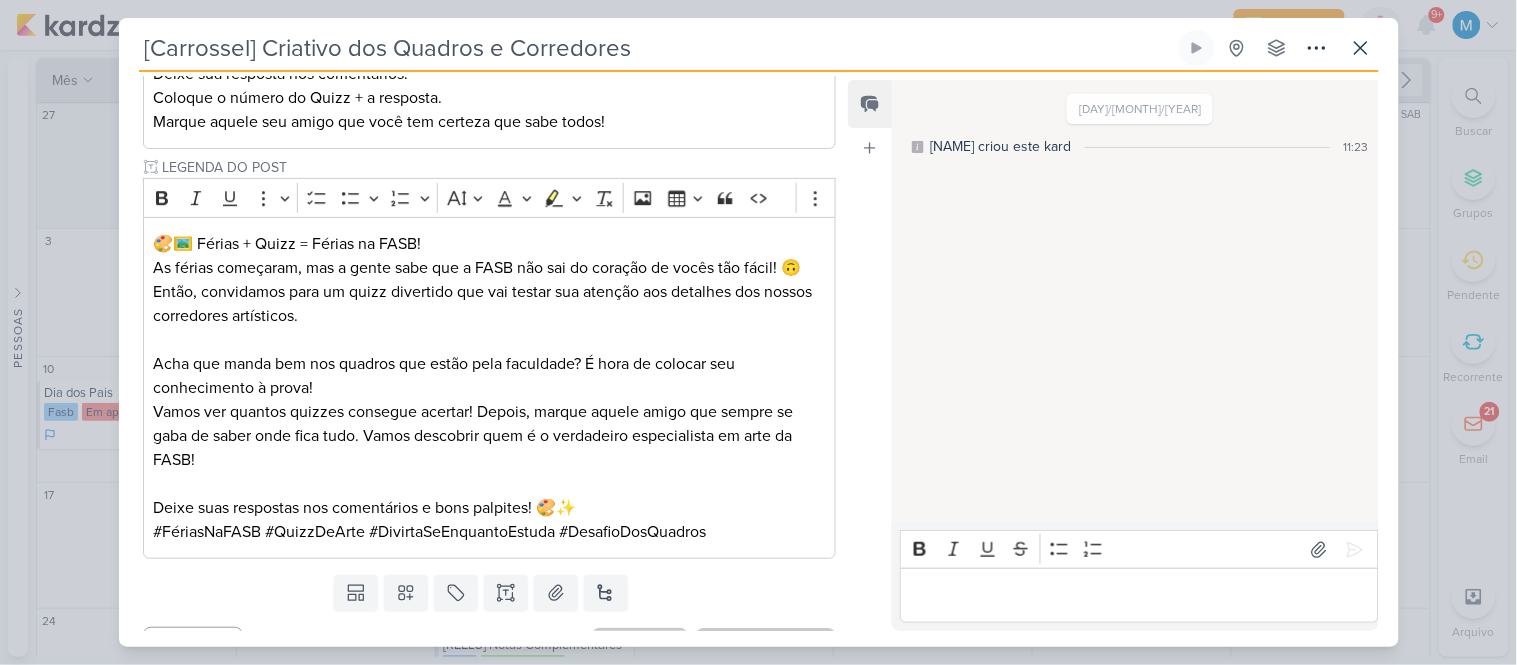 scroll, scrollTop: 1594, scrollLeft: 0, axis: vertical 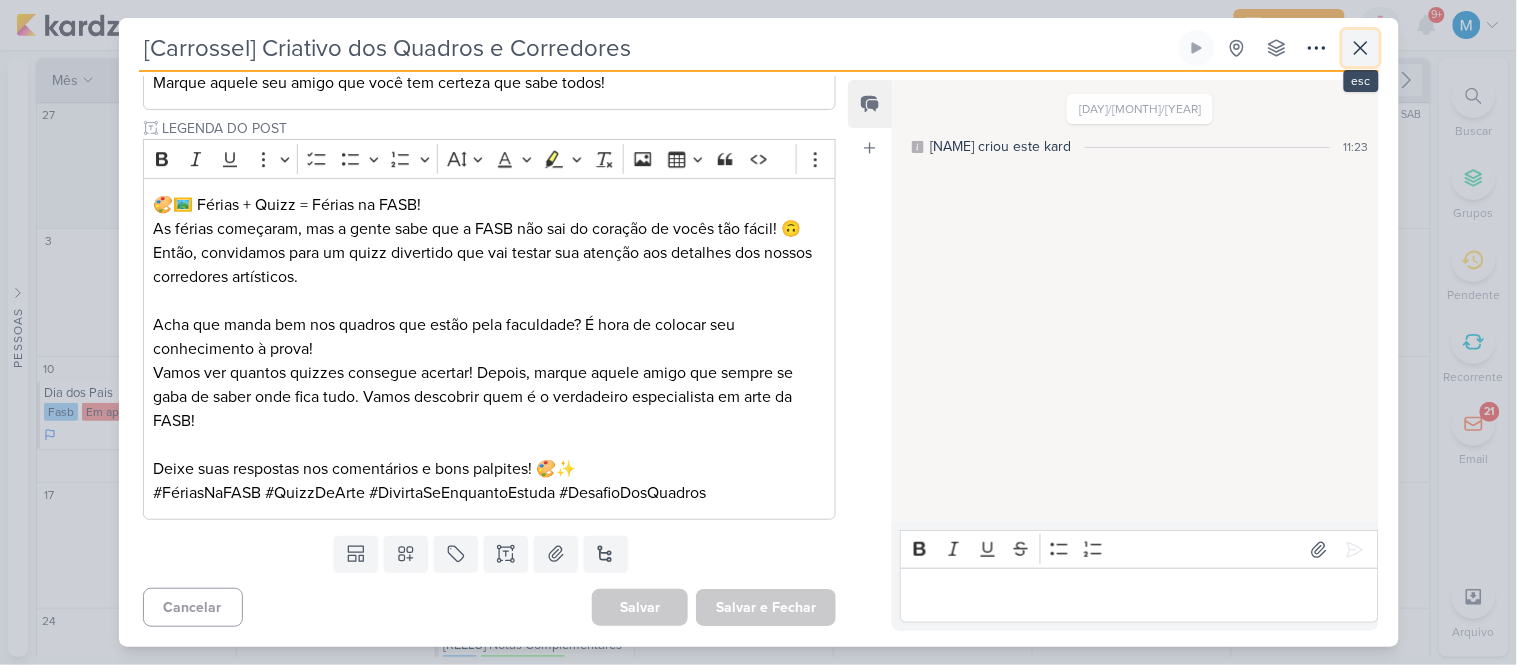 click 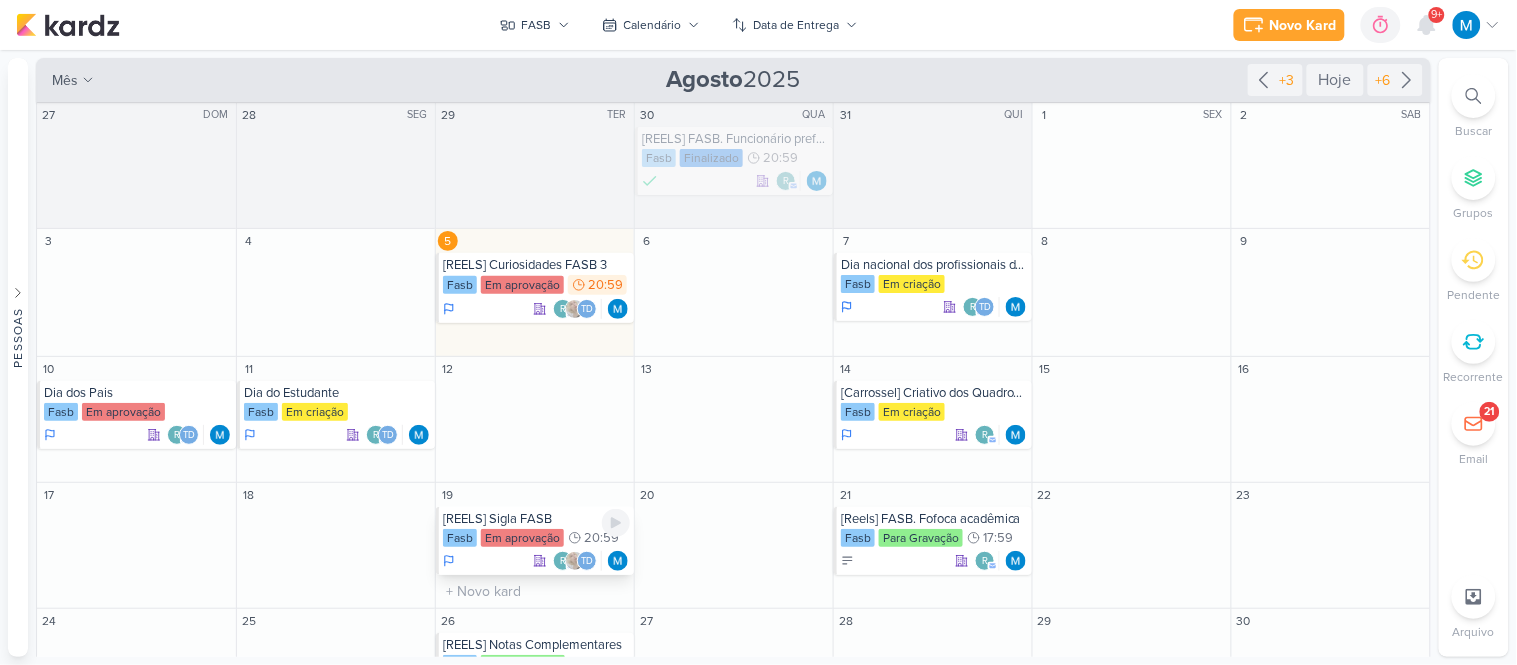 click on "[REELS] Sigla FASB" at bounding box center [536, 519] 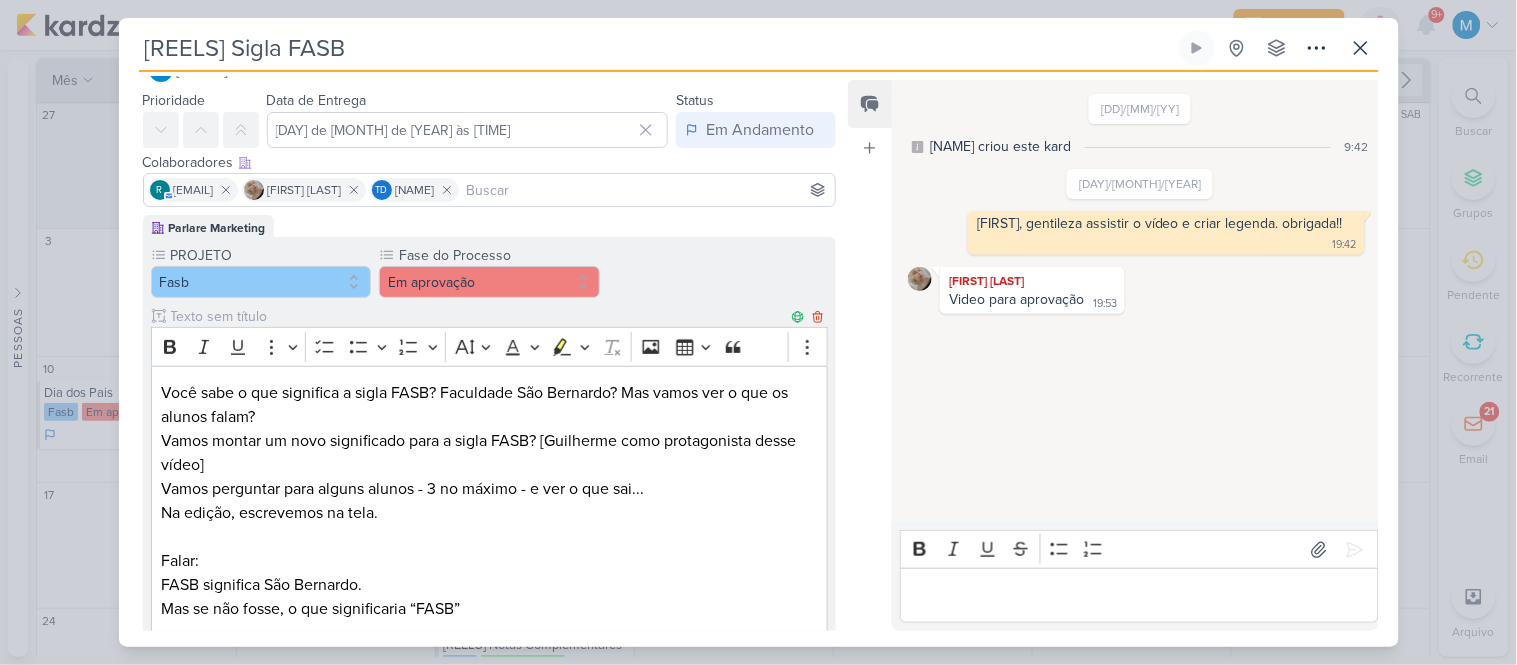 scroll, scrollTop: 0, scrollLeft: 0, axis: both 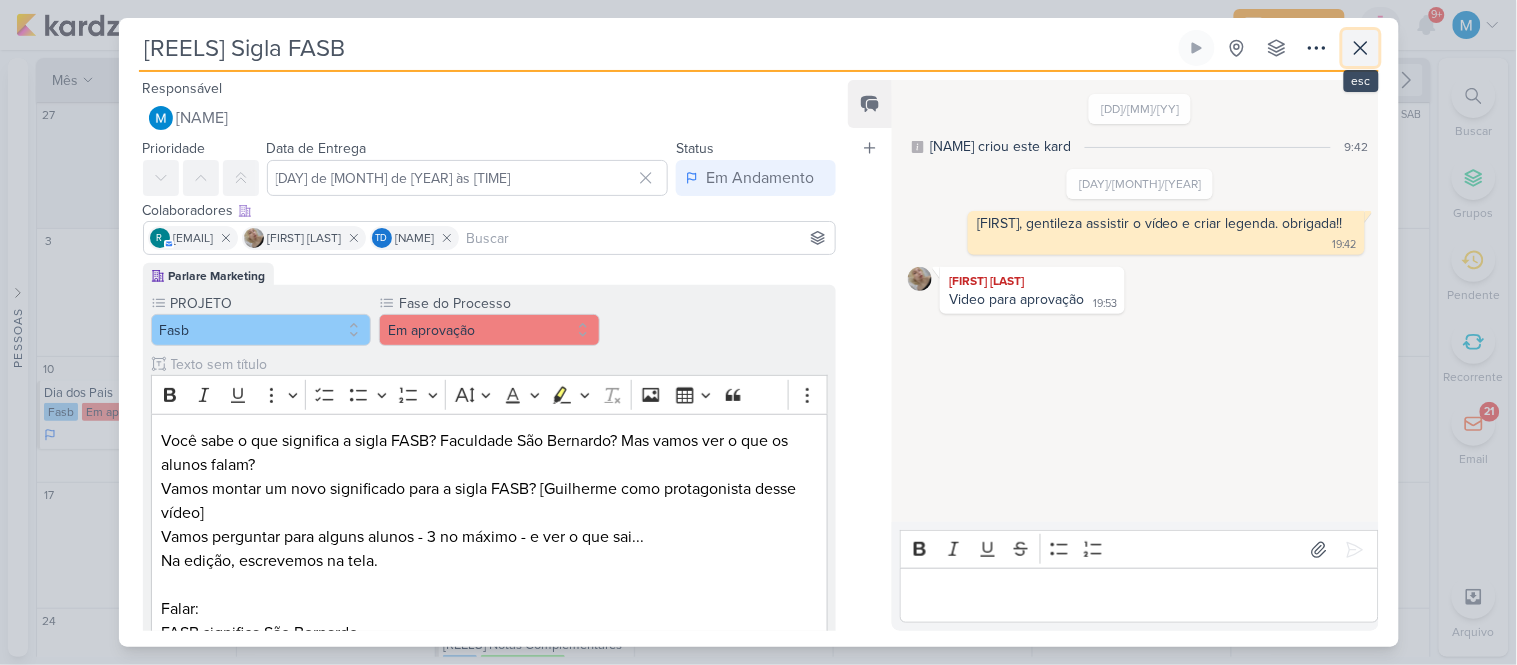 click 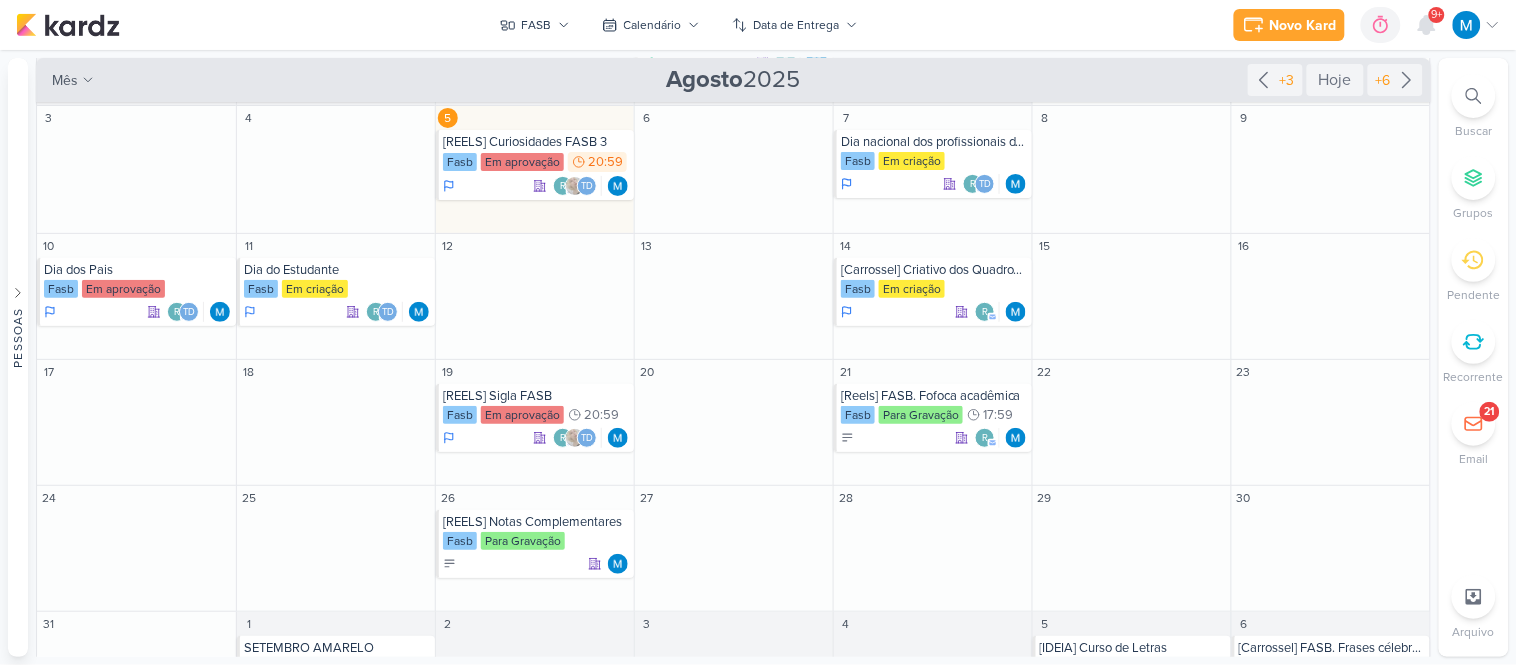 scroll, scrollTop: 127, scrollLeft: 0, axis: vertical 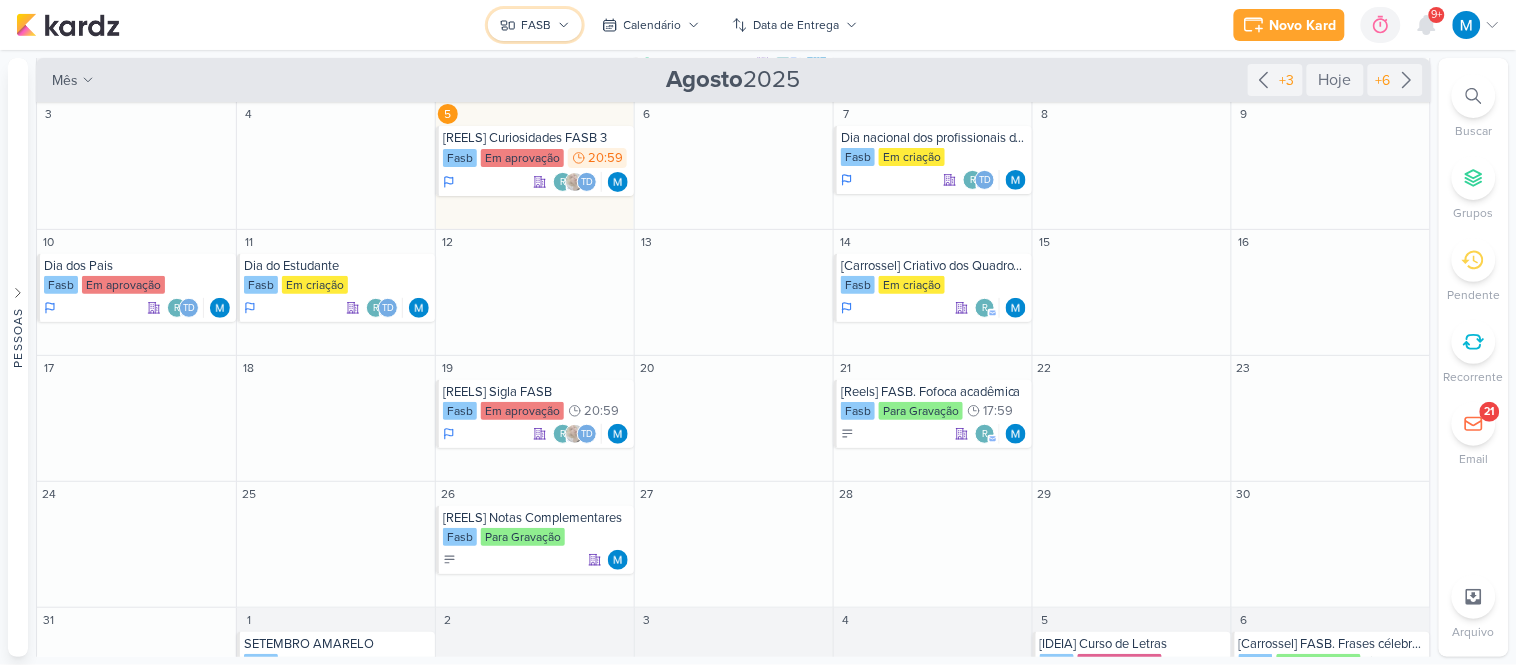 click on "FASB" at bounding box center (535, 25) 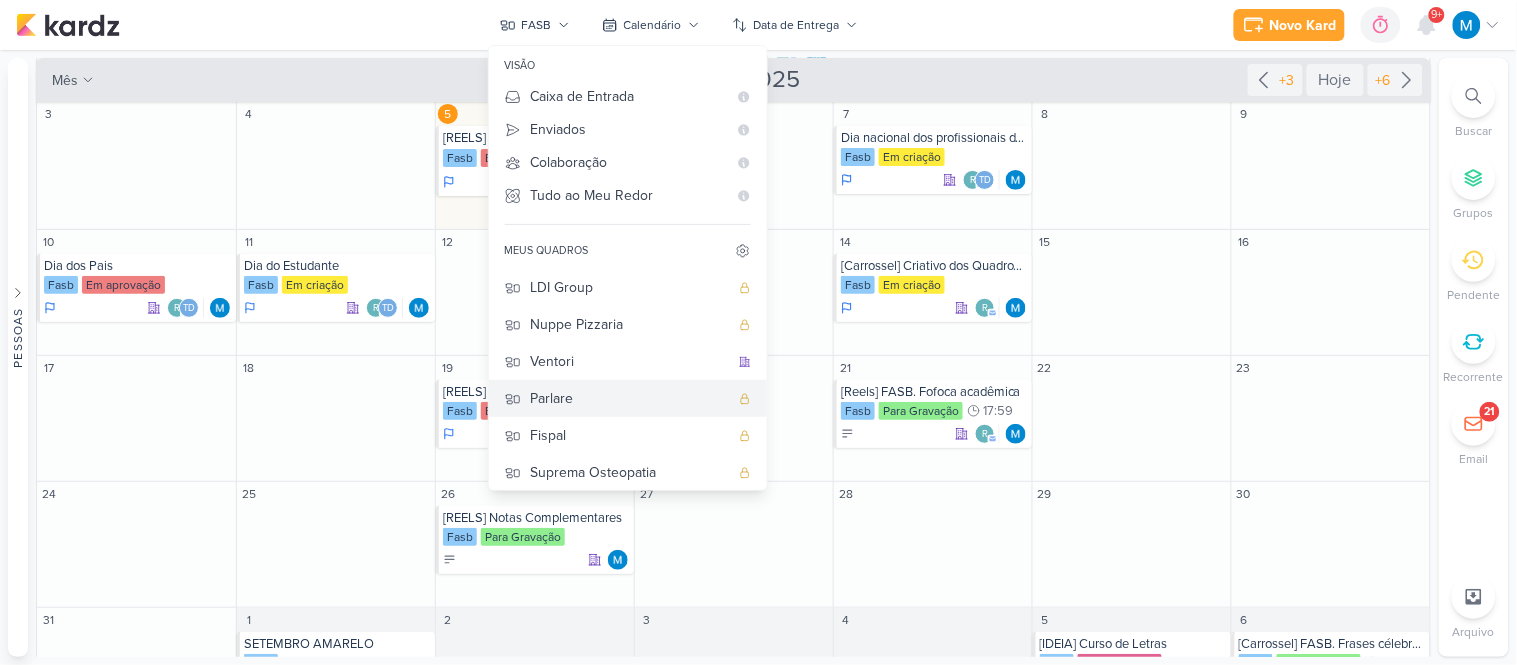 click on "Parlare" at bounding box center (630, 398) 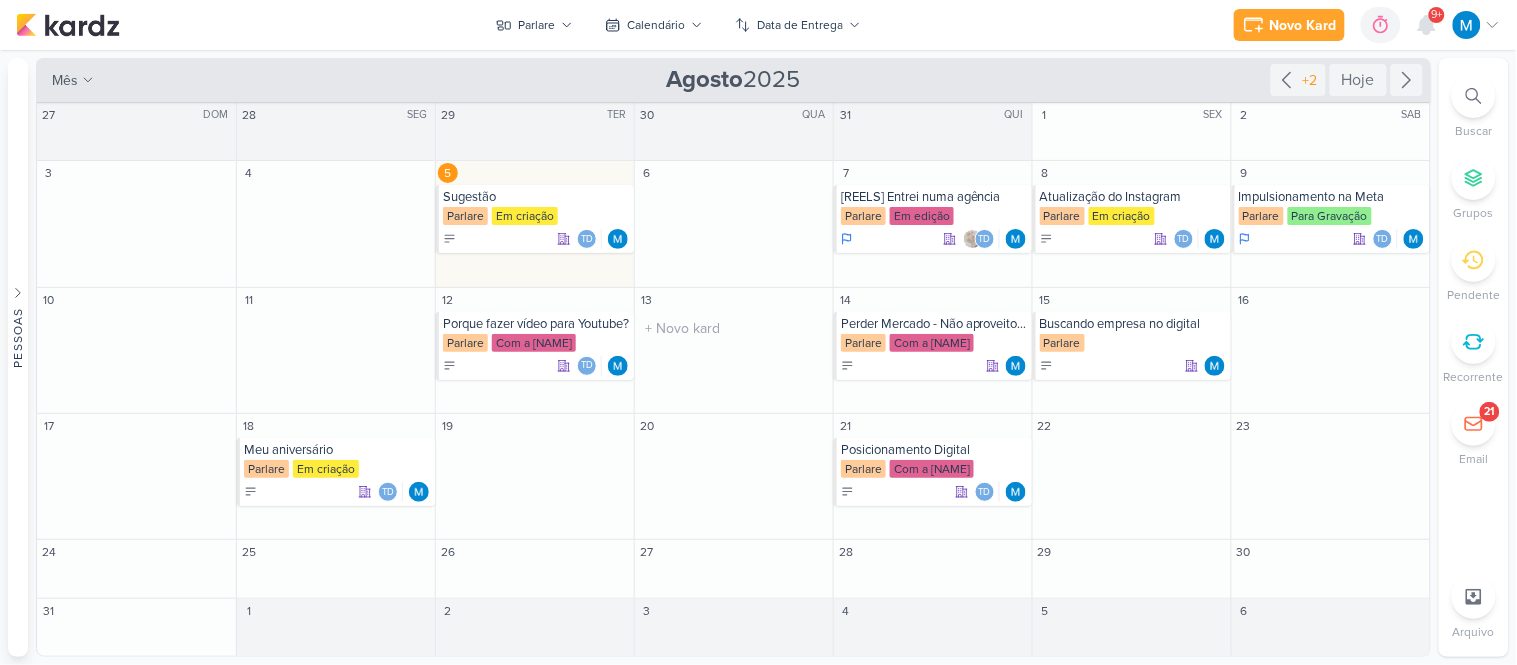 scroll, scrollTop: 0, scrollLeft: 0, axis: both 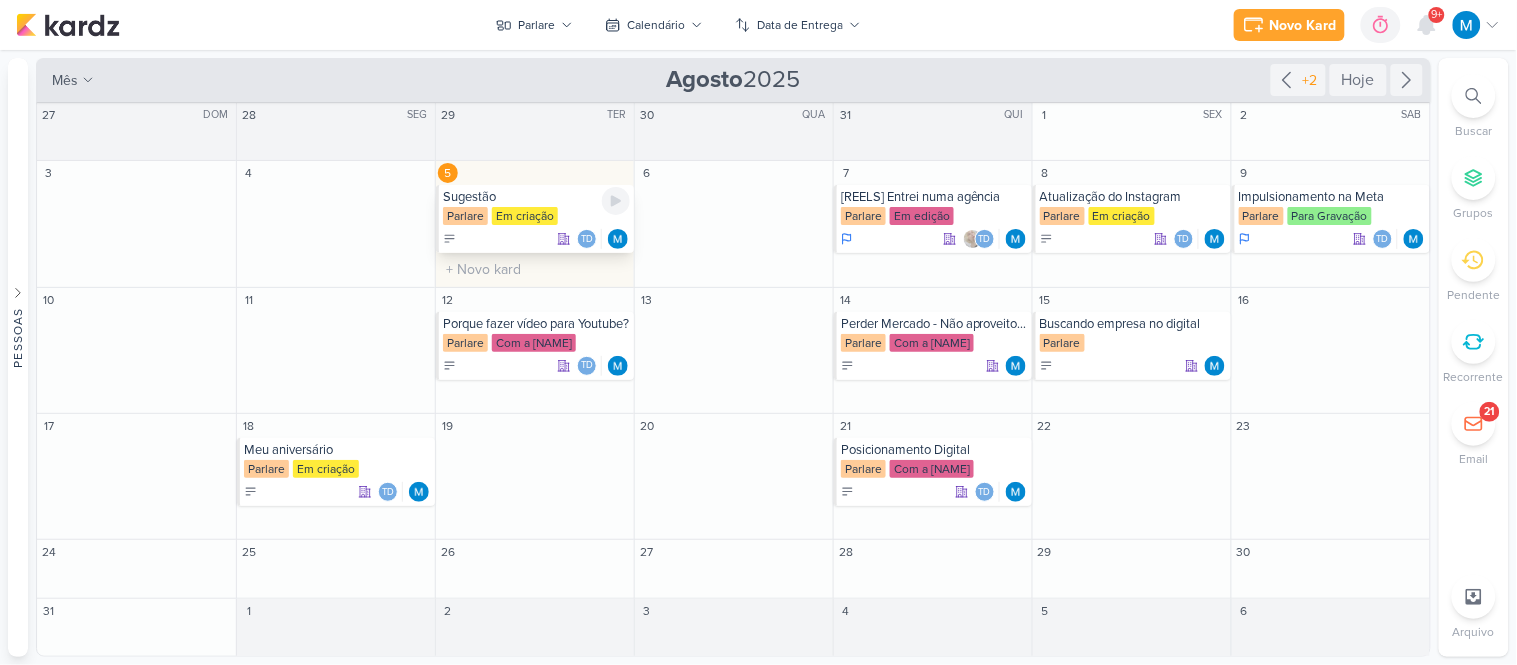 click on "Sugestão" at bounding box center (536, 197) 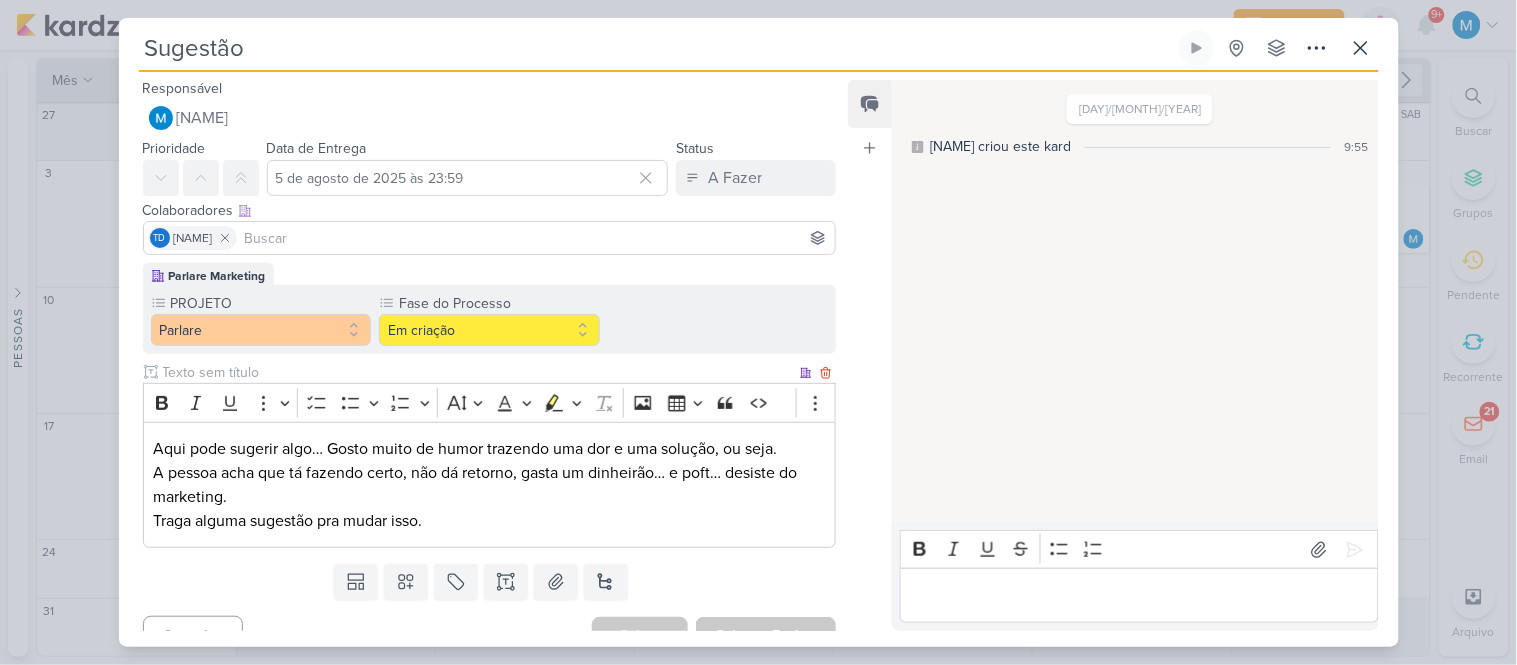 scroll, scrollTop: 28, scrollLeft: 0, axis: vertical 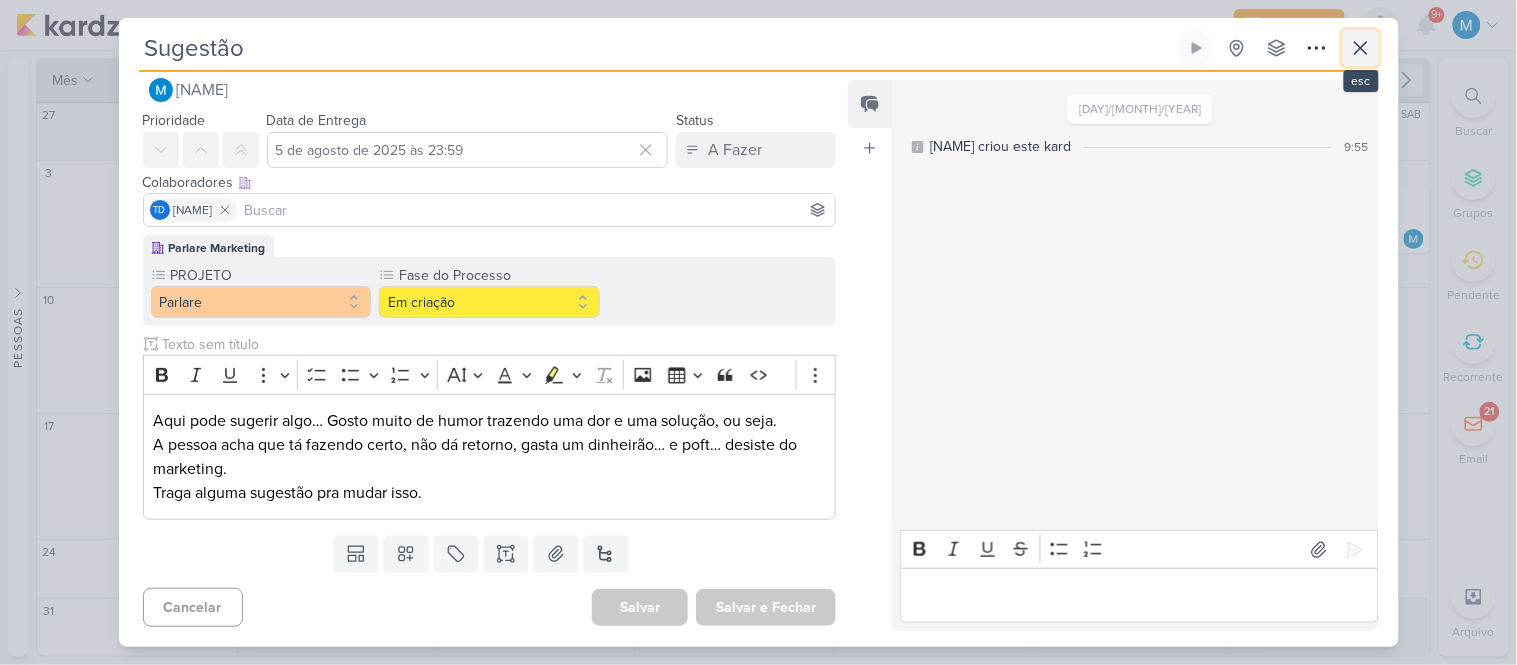 click 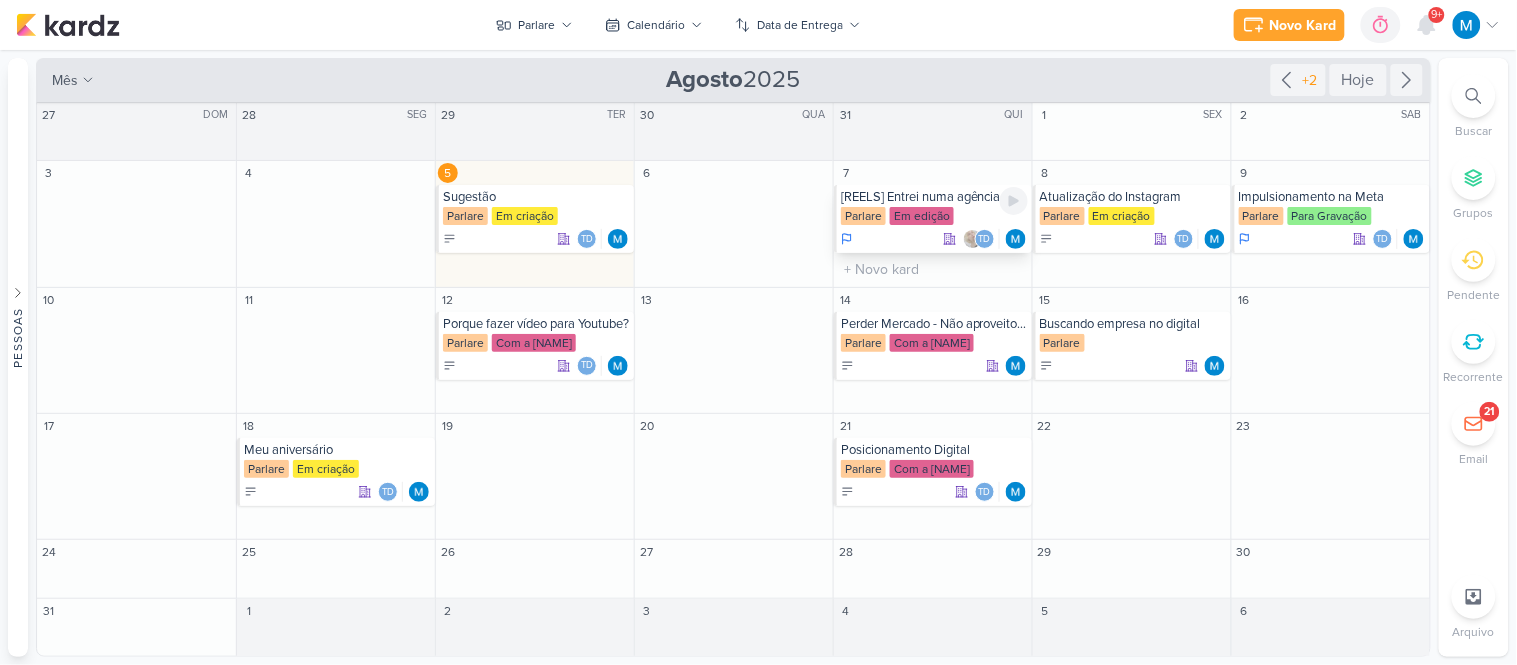 click on "[REELS] Entrei numa agência" at bounding box center (934, 197) 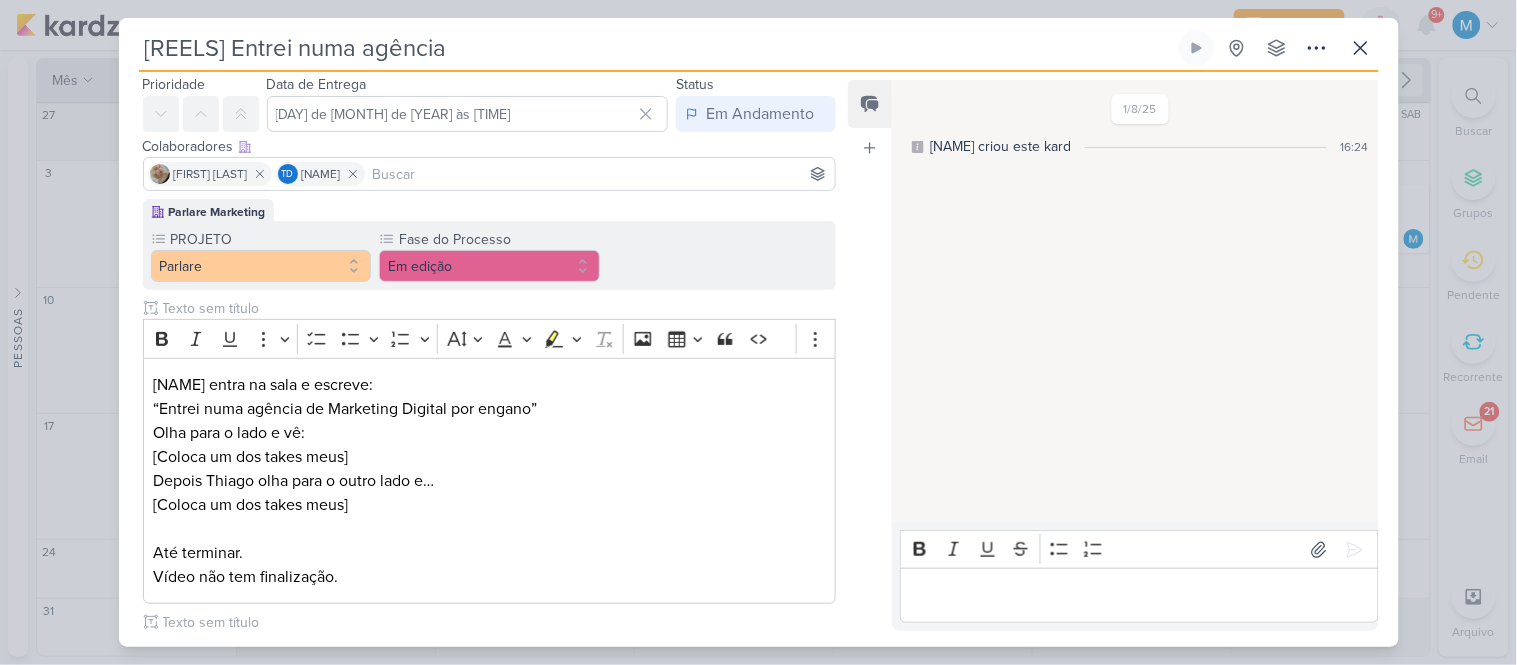 scroll, scrollTop: 48, scrollLeft: 0, axis: vertical 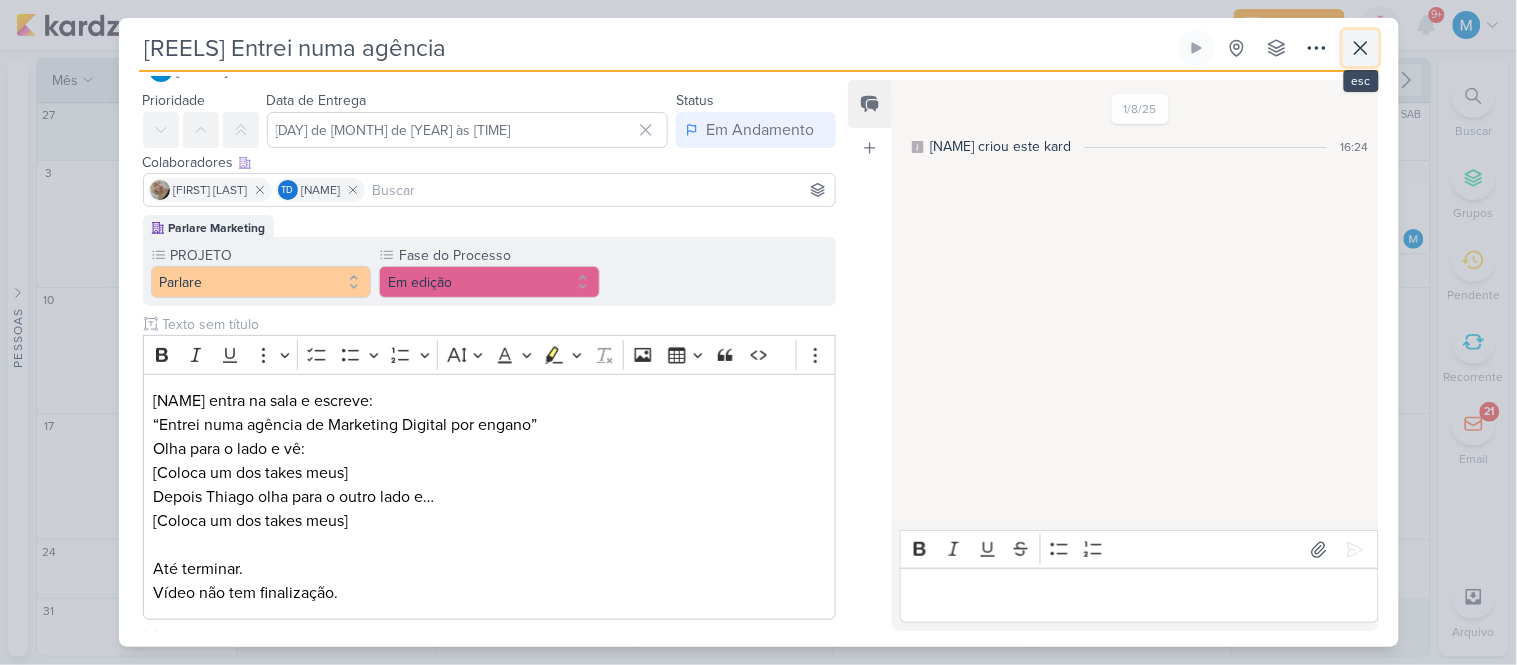 click 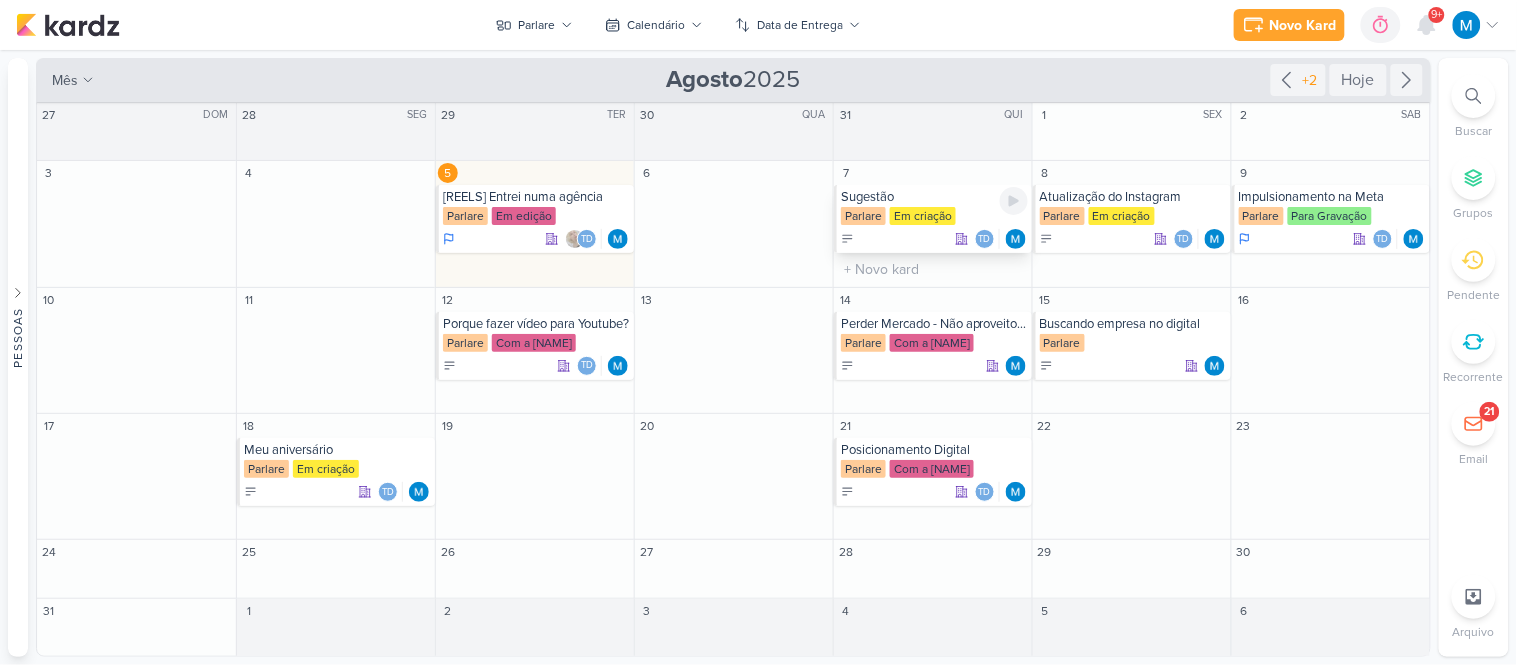 click on "Sugestão" at bounding box center (934, 197) 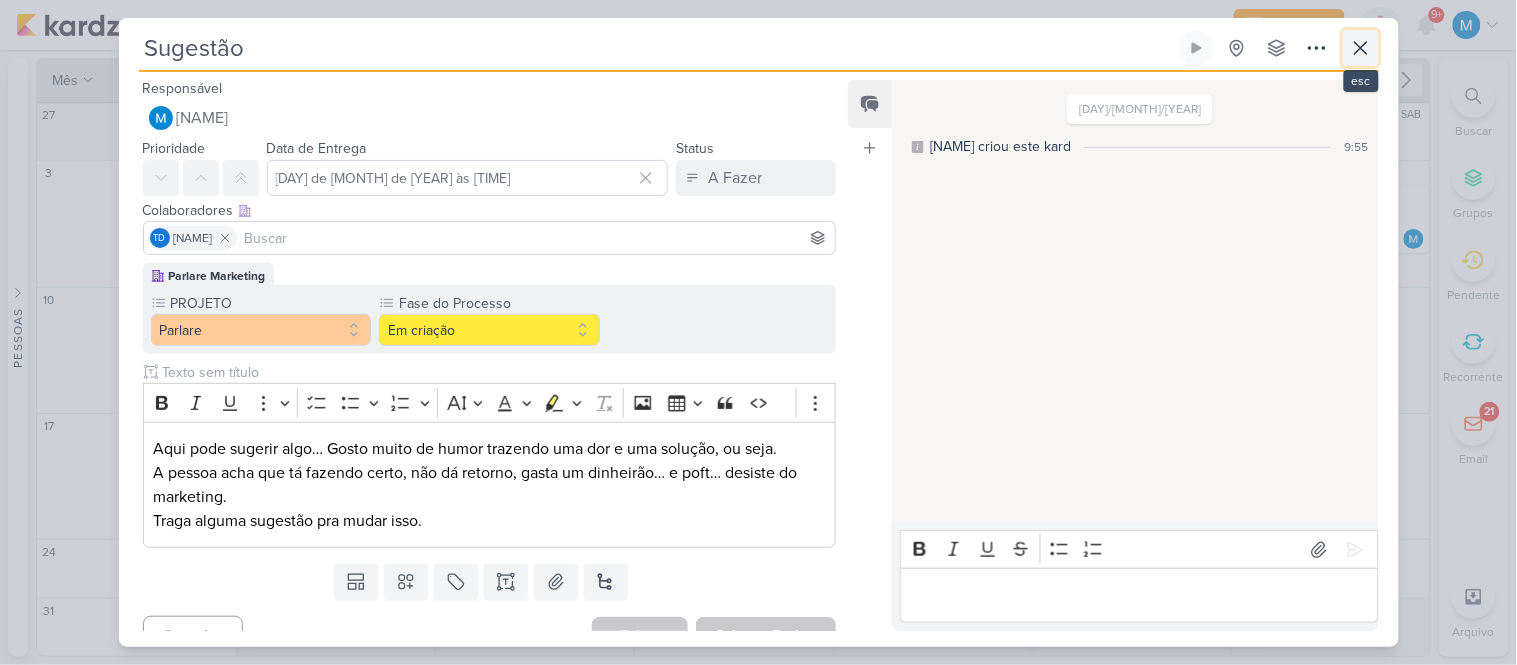 click 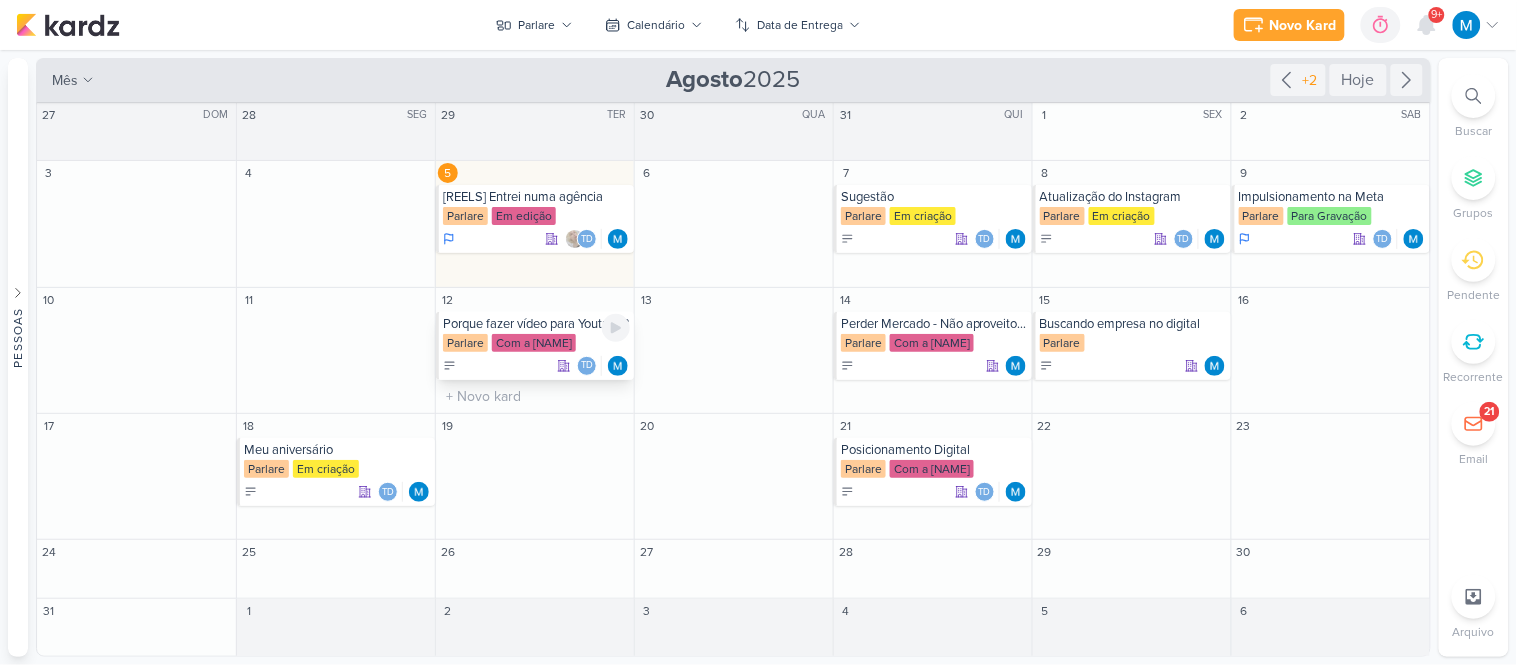 click on "Porque fazer vídeo para Youtube?" at bounding box center (536, 324) 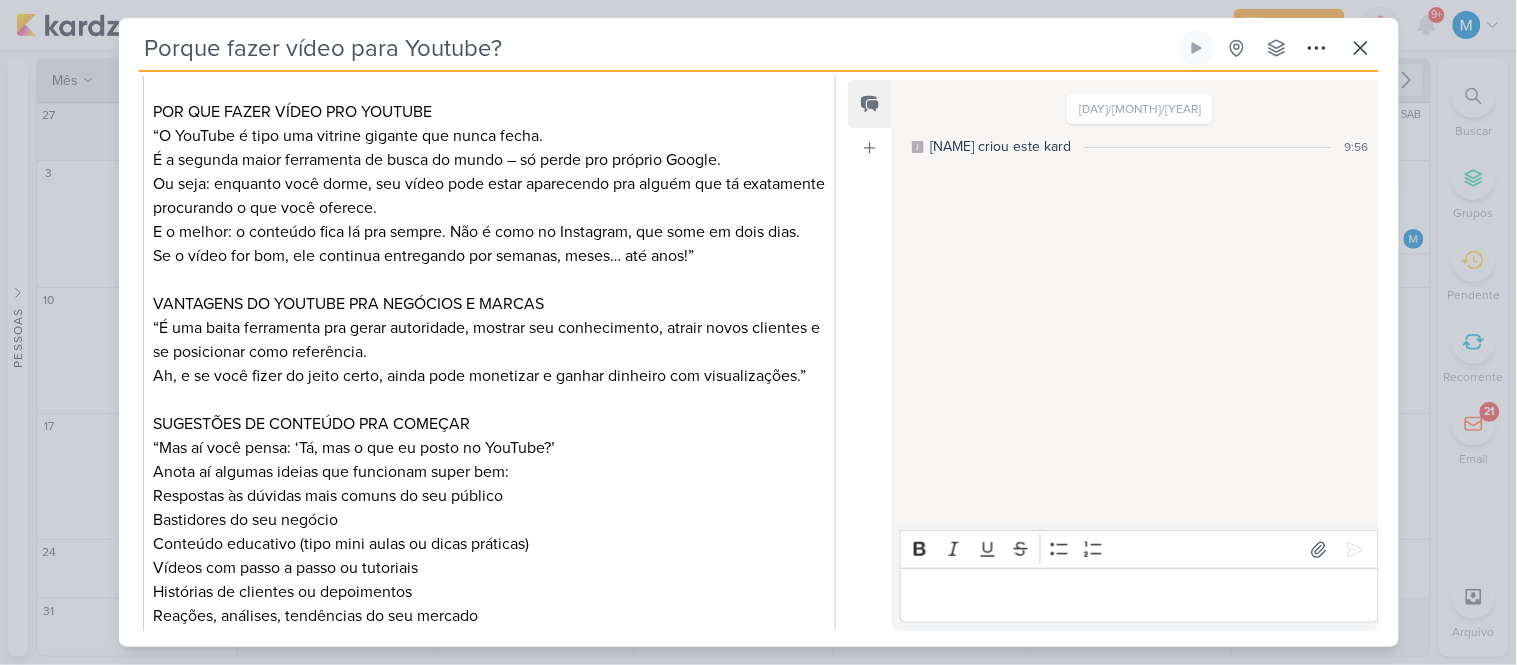 scroll, scrollTop: 777, scrollLeft: 0, axis: vertical 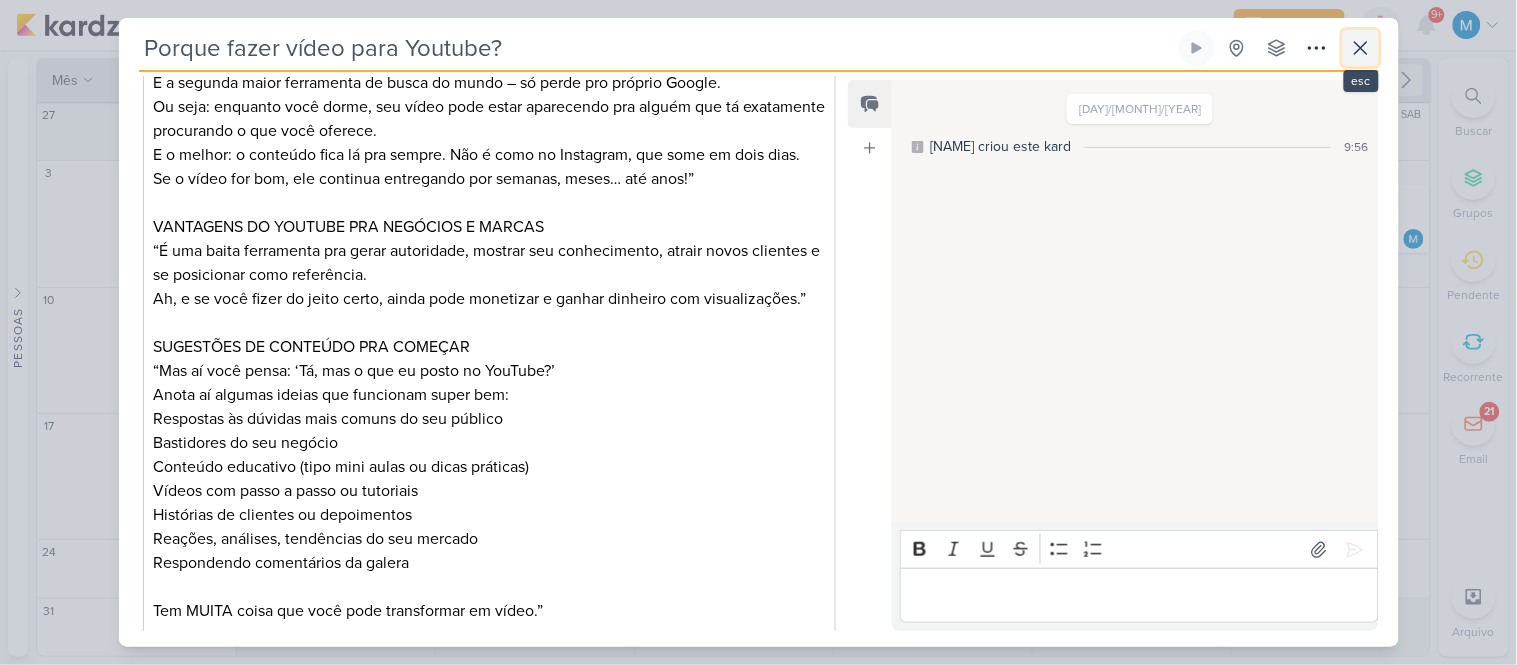 click 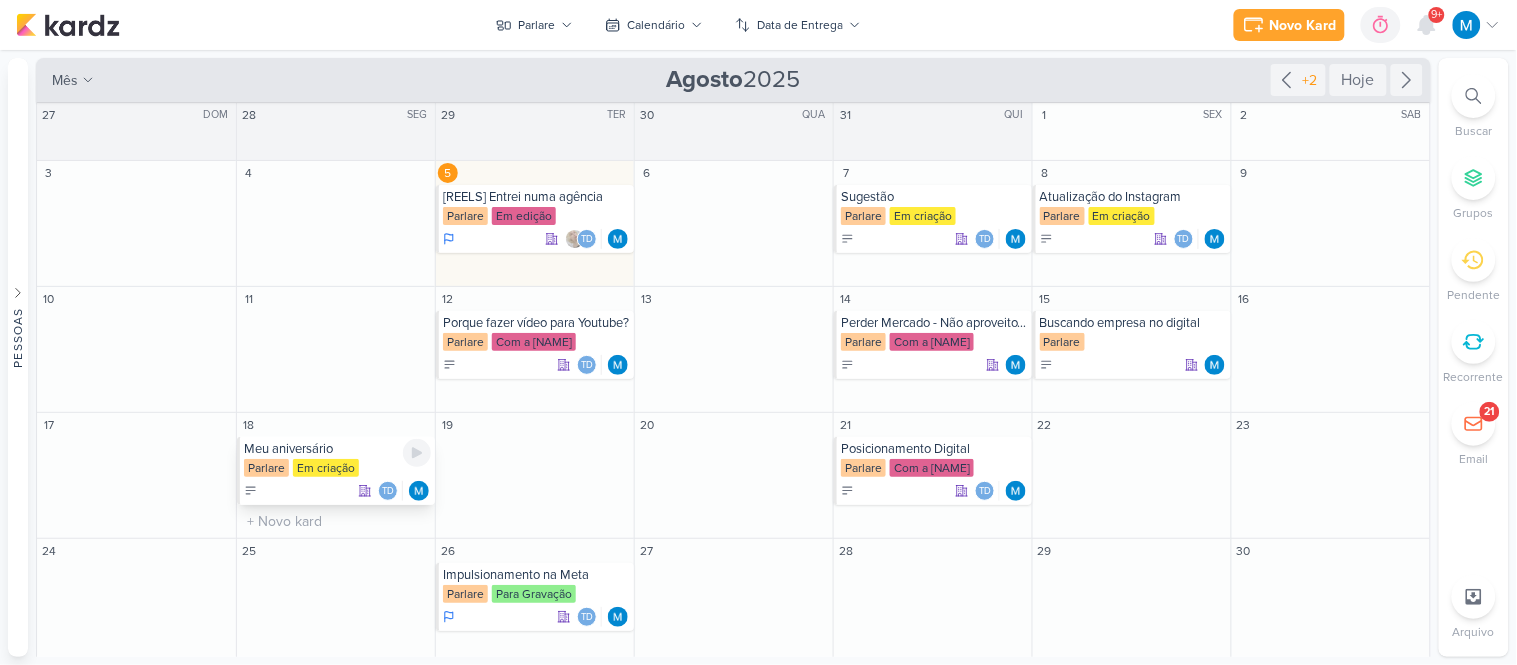 click on "Meu aniversário" at bounding box center [337, 449] 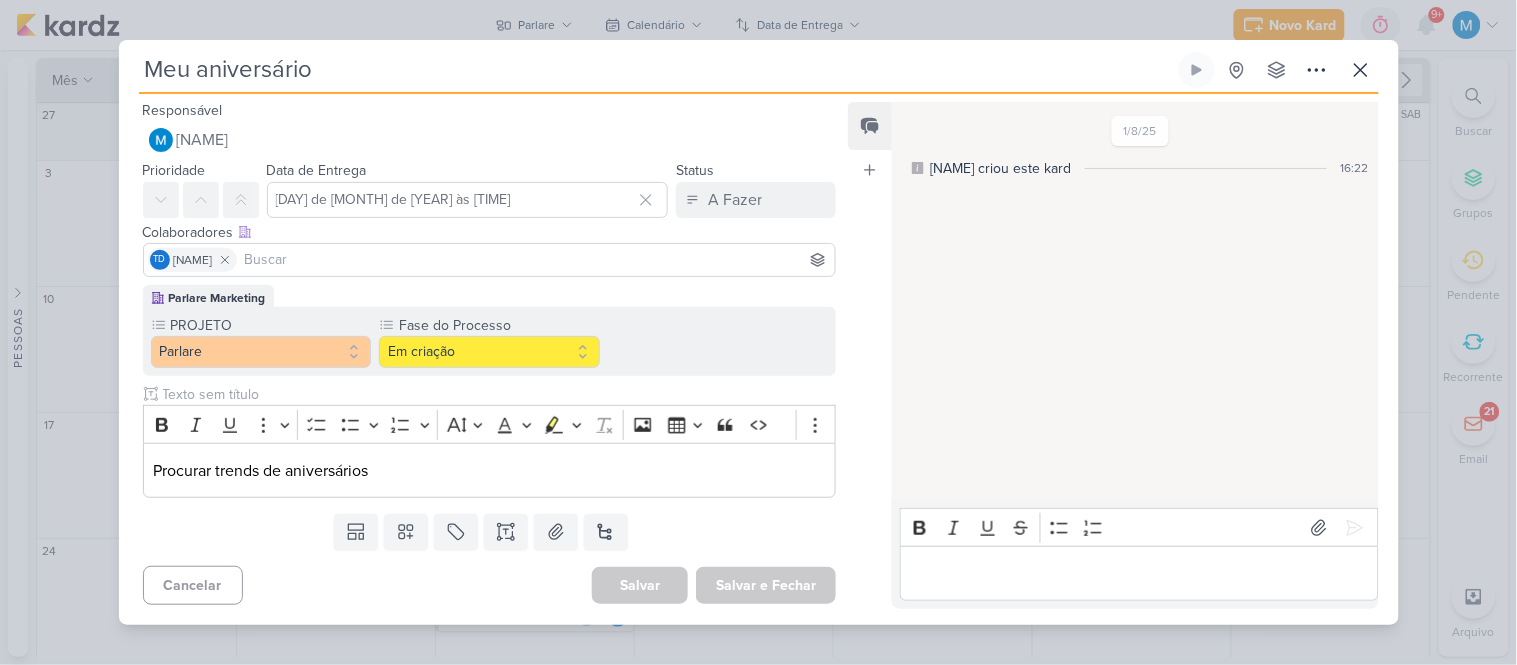 click on "Meu aniversário
Criado por mim
nenhum grupo disponível" at bounding box center (759, 338) 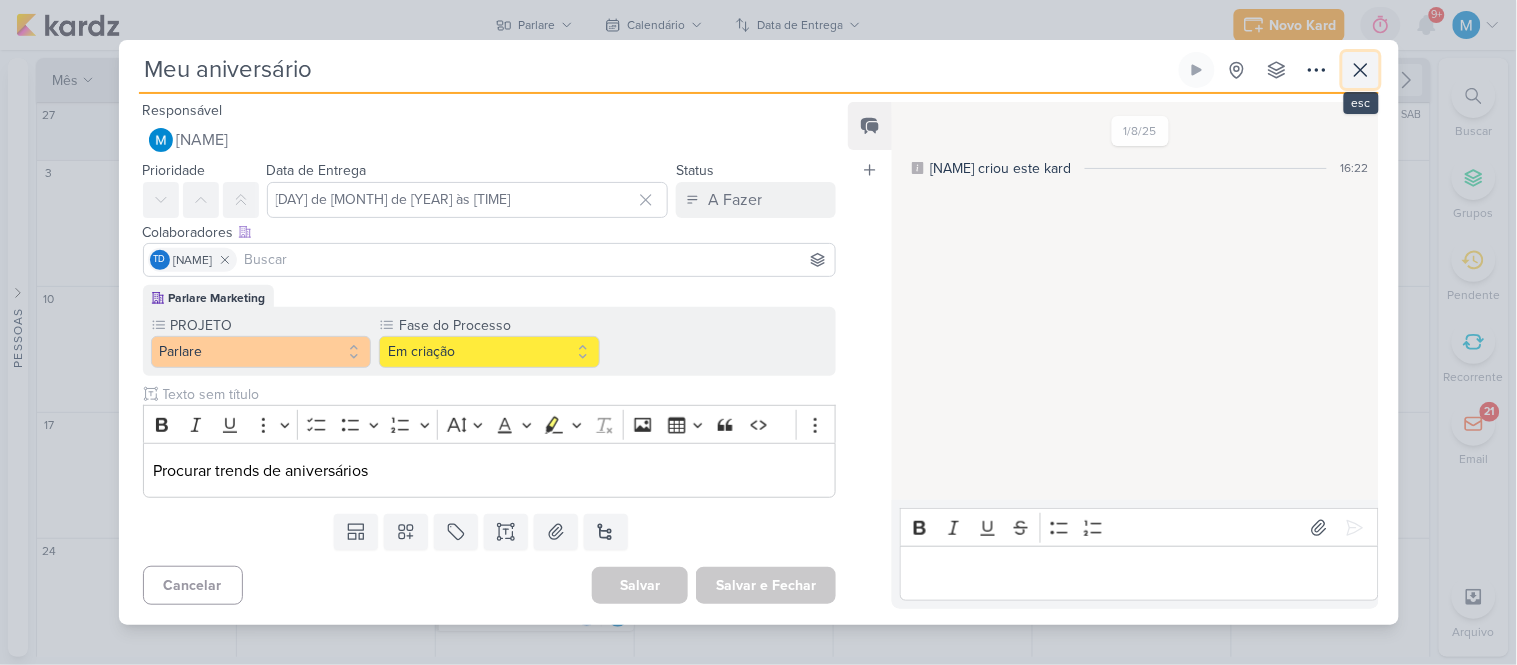 click 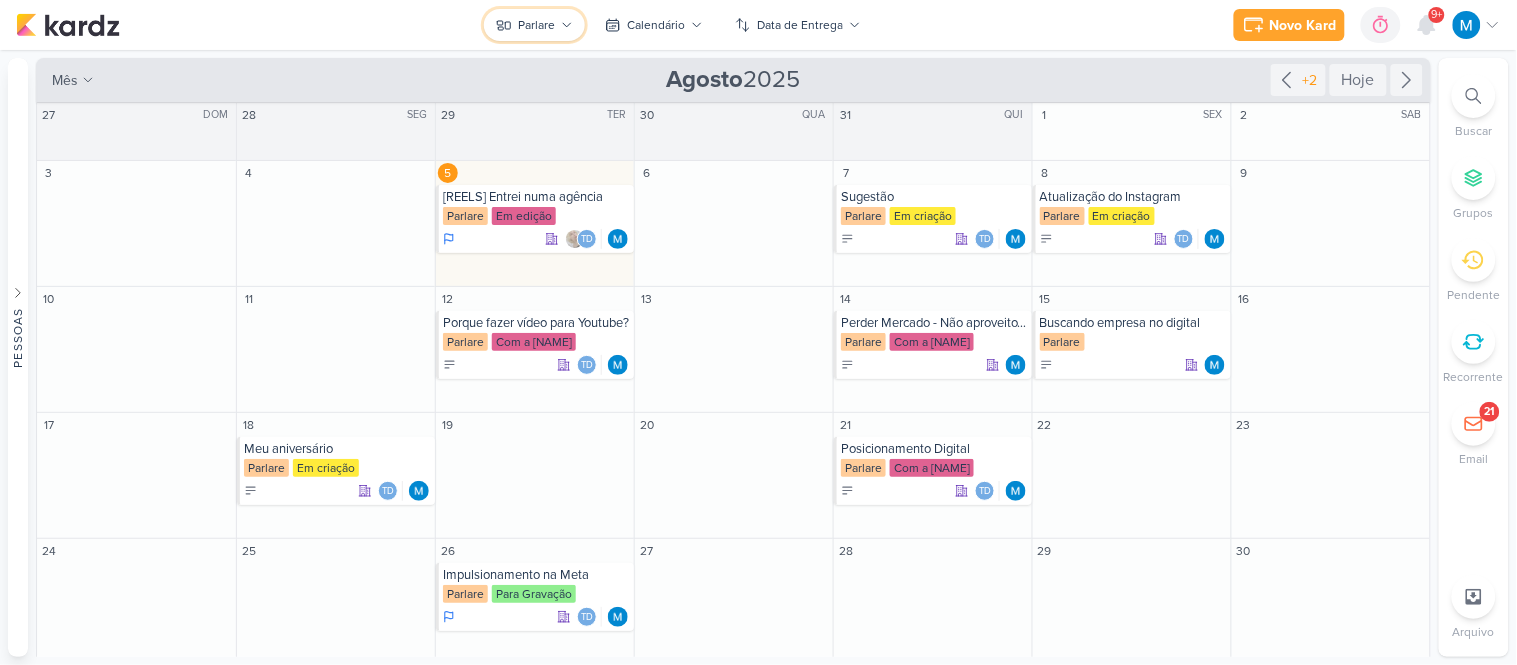 click on "Parlare" at bounding box center (534, 25) 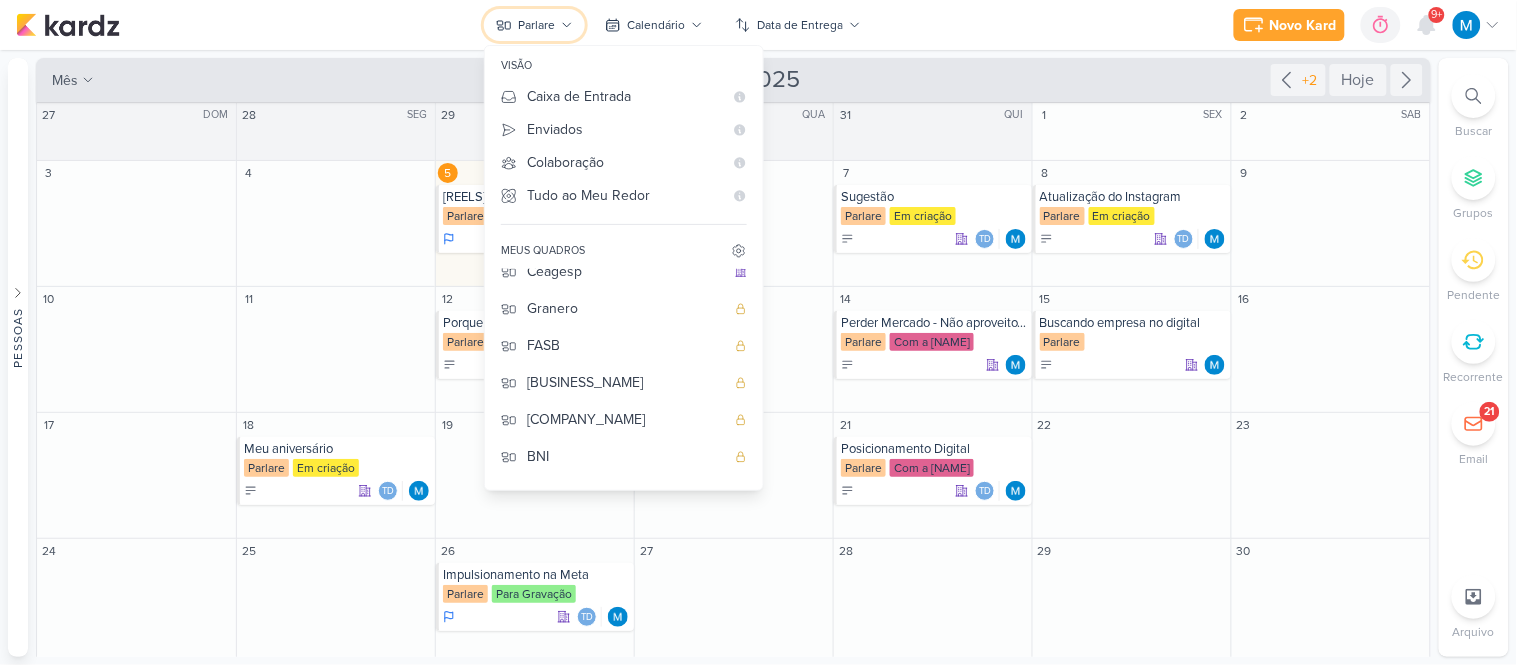 scroll, scrollTop: 0, scrollLeft: 0, axis: both 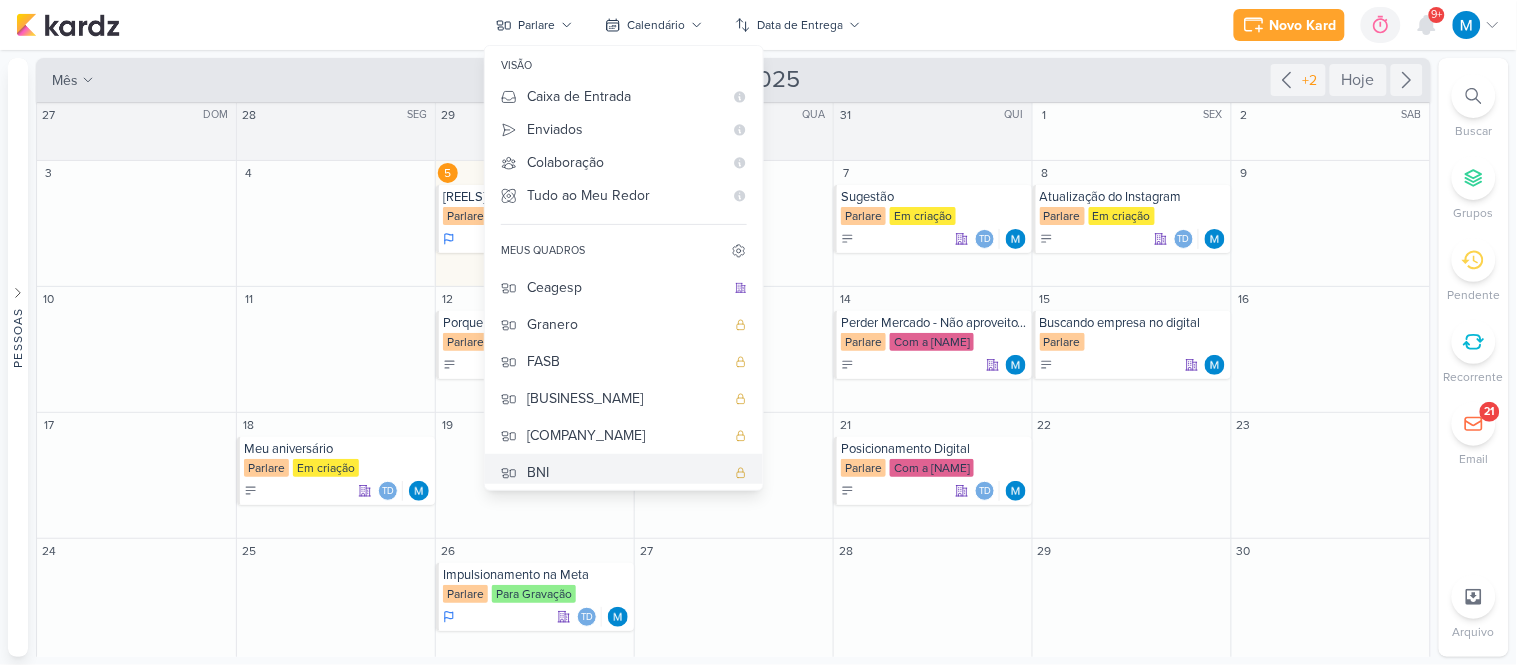 click on "BNI" at bounding box center [626, 472] 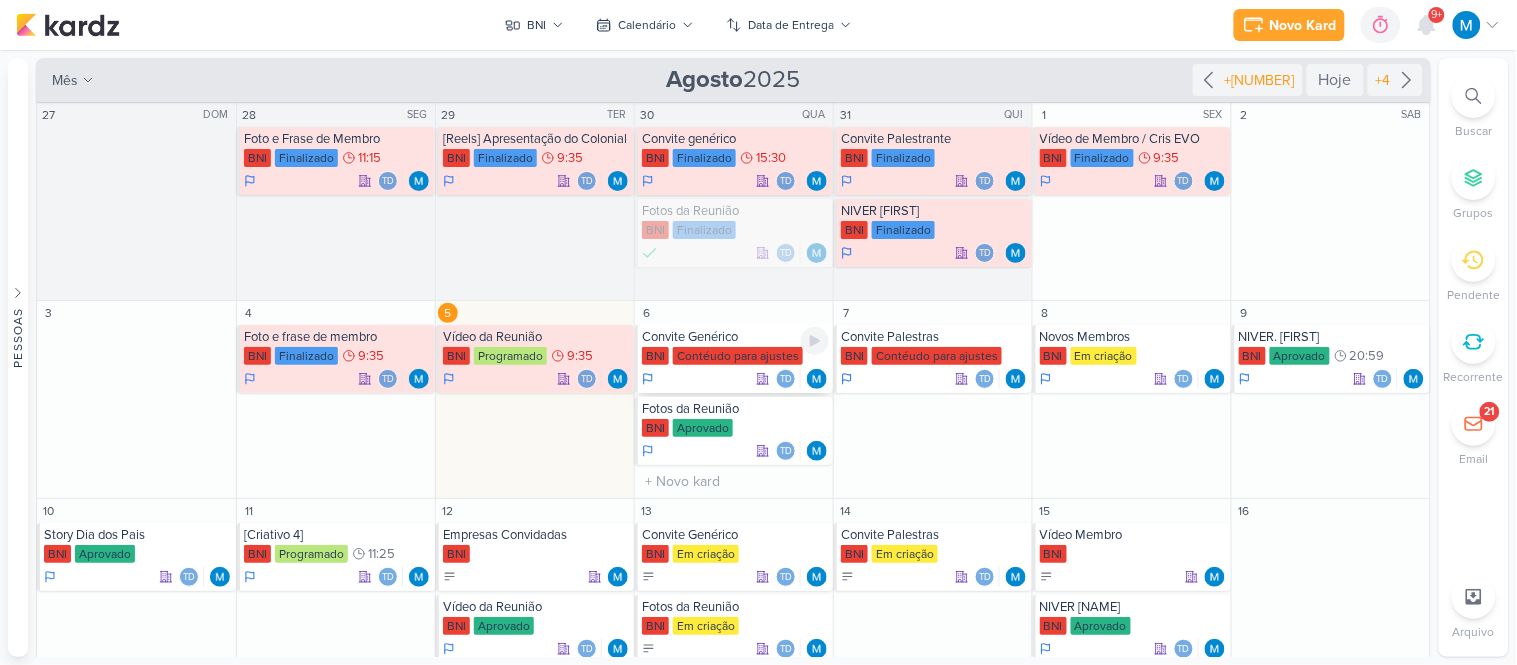 click on "Convite Genérico" at bounding box center [735, 337] 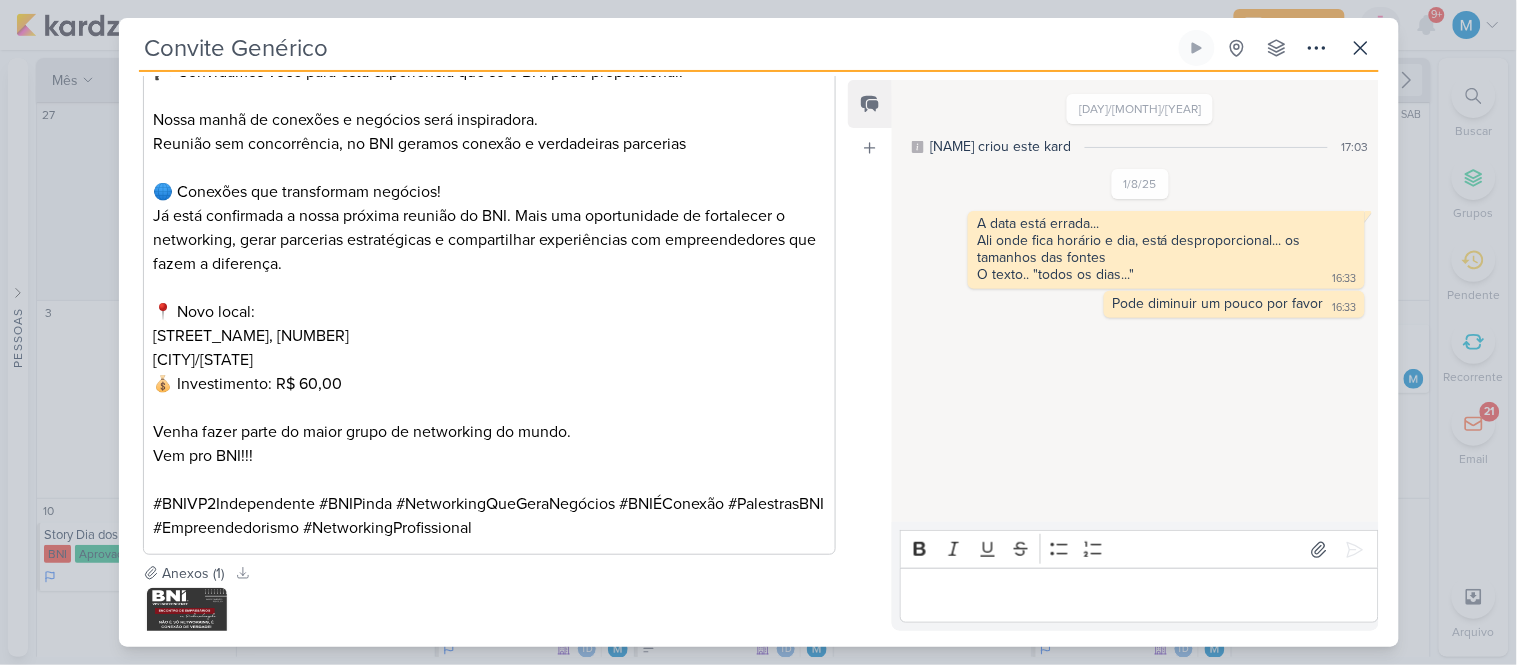 scroll, scrollTop: 676, scrollLeft: 0, axis: vertical 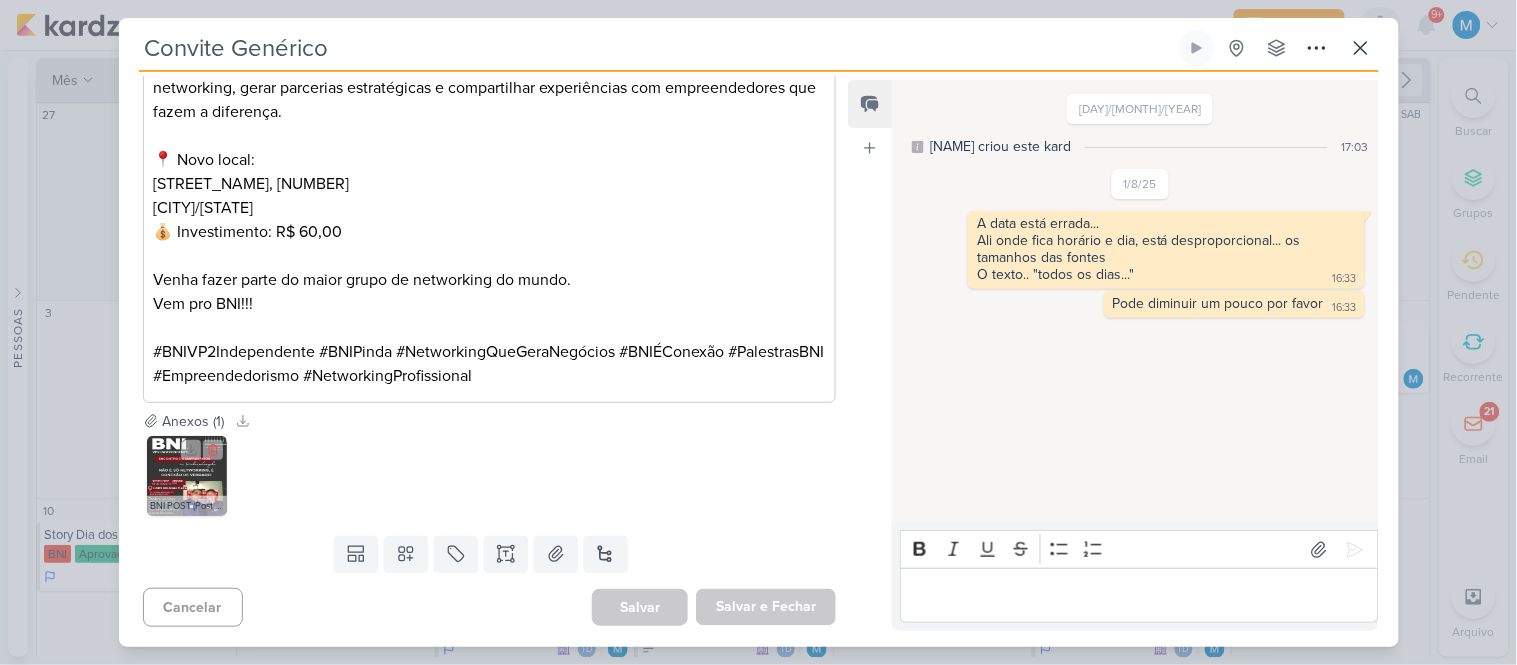 click at bounding box center (187, 476) 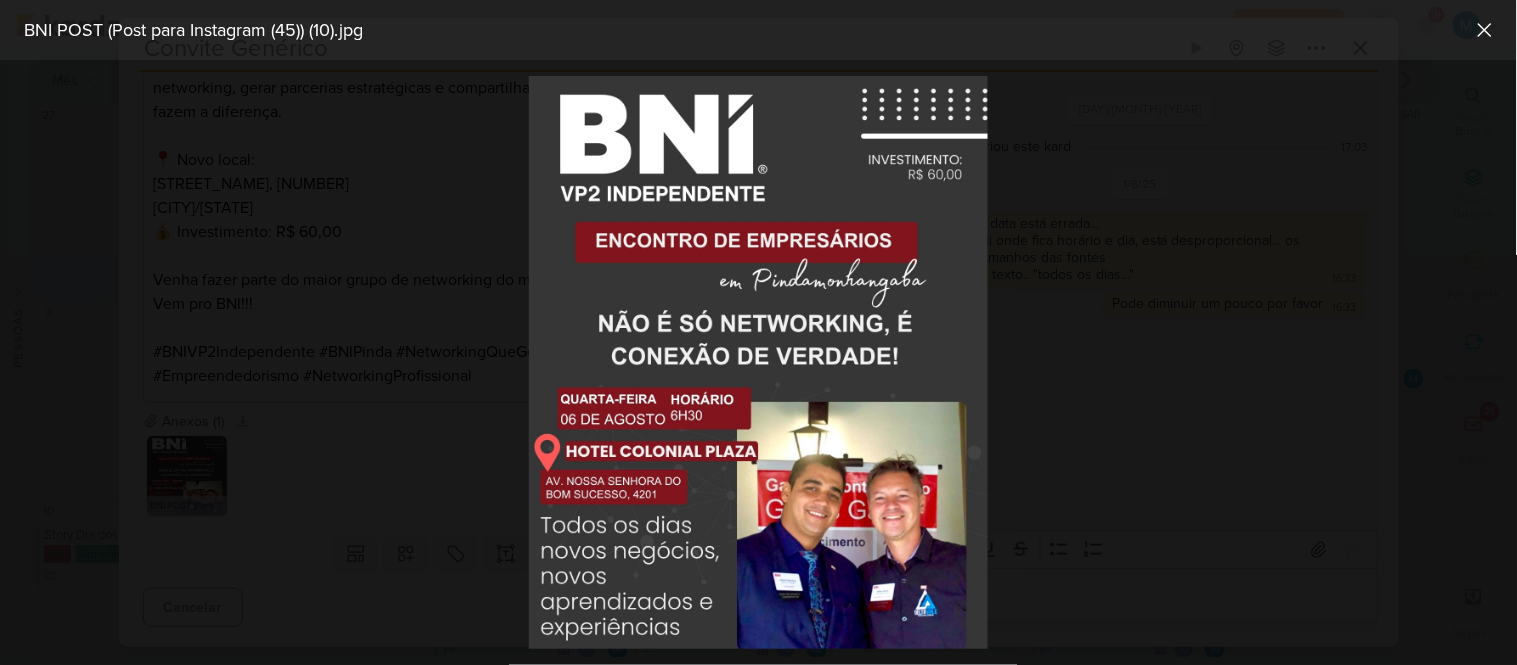 click at bounding box center [758, 362] 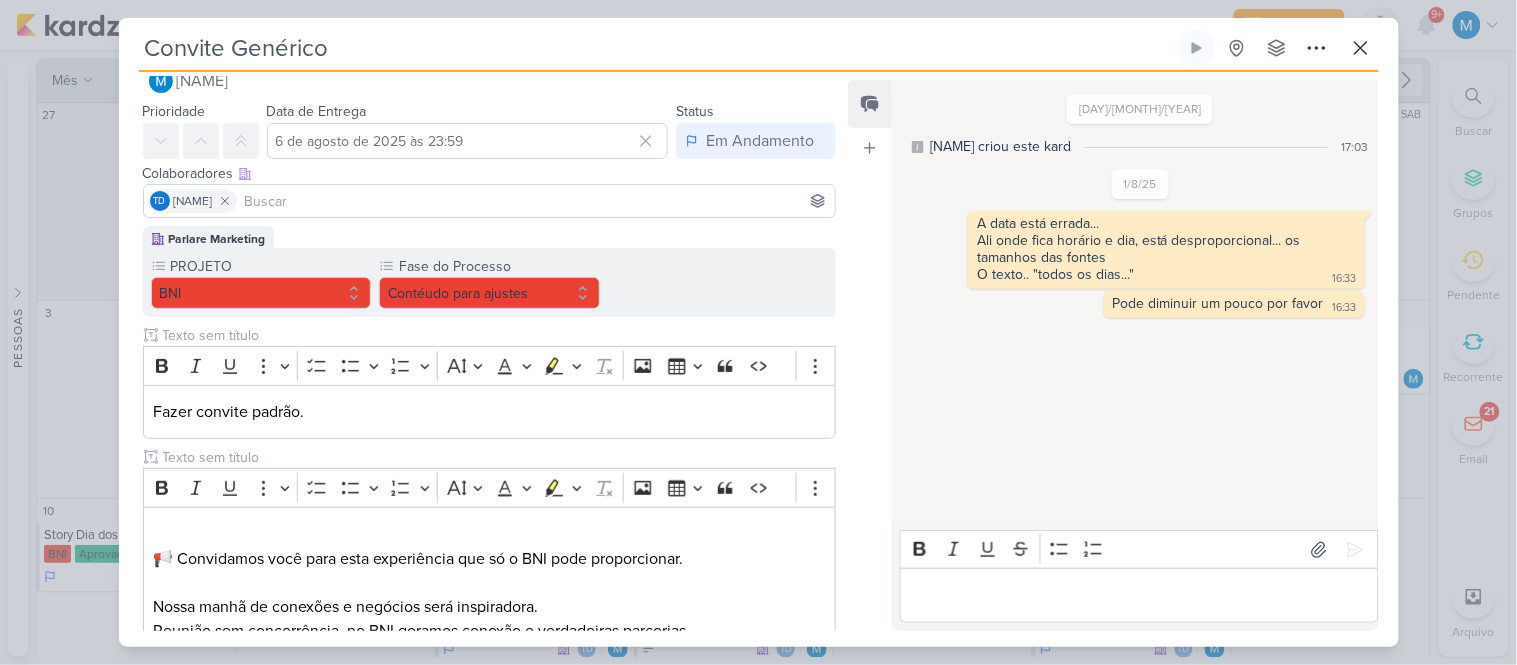 scroll, scrollTop: 0, scrollLeft: 0, axis: both 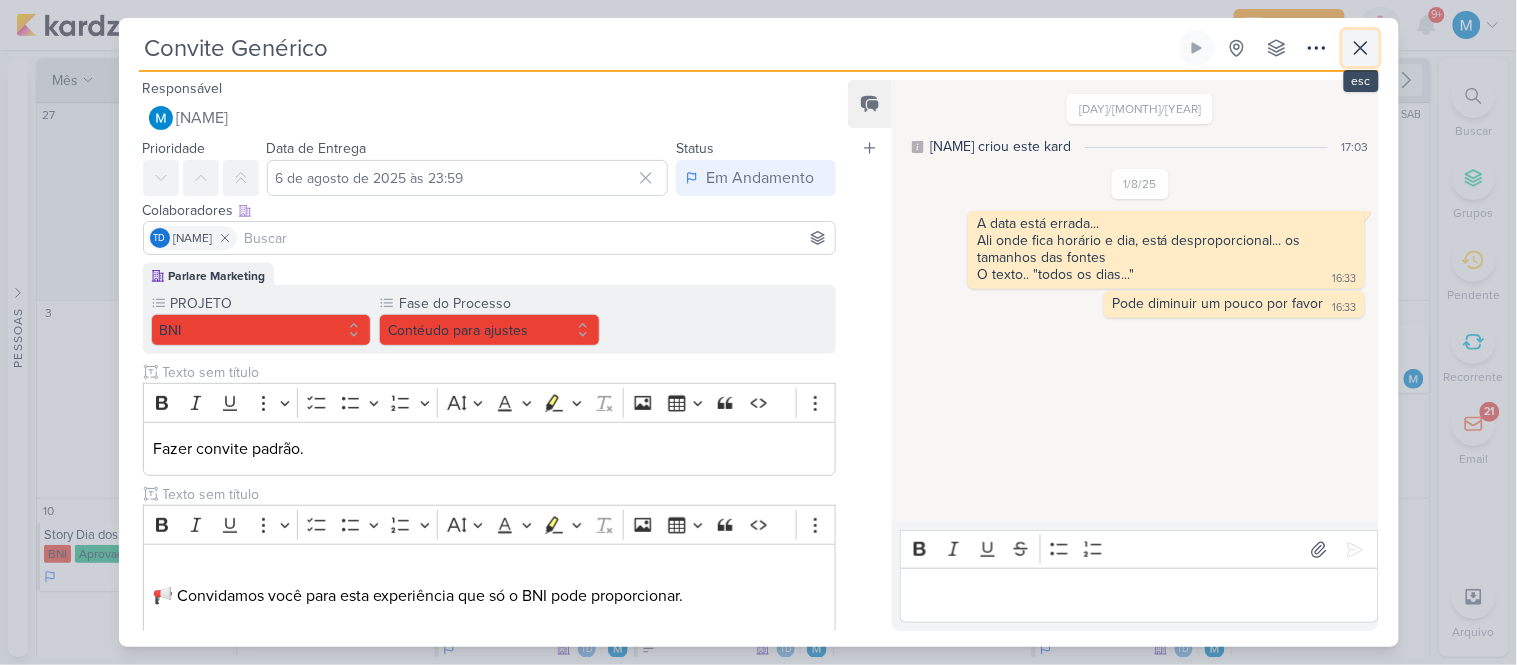 click 